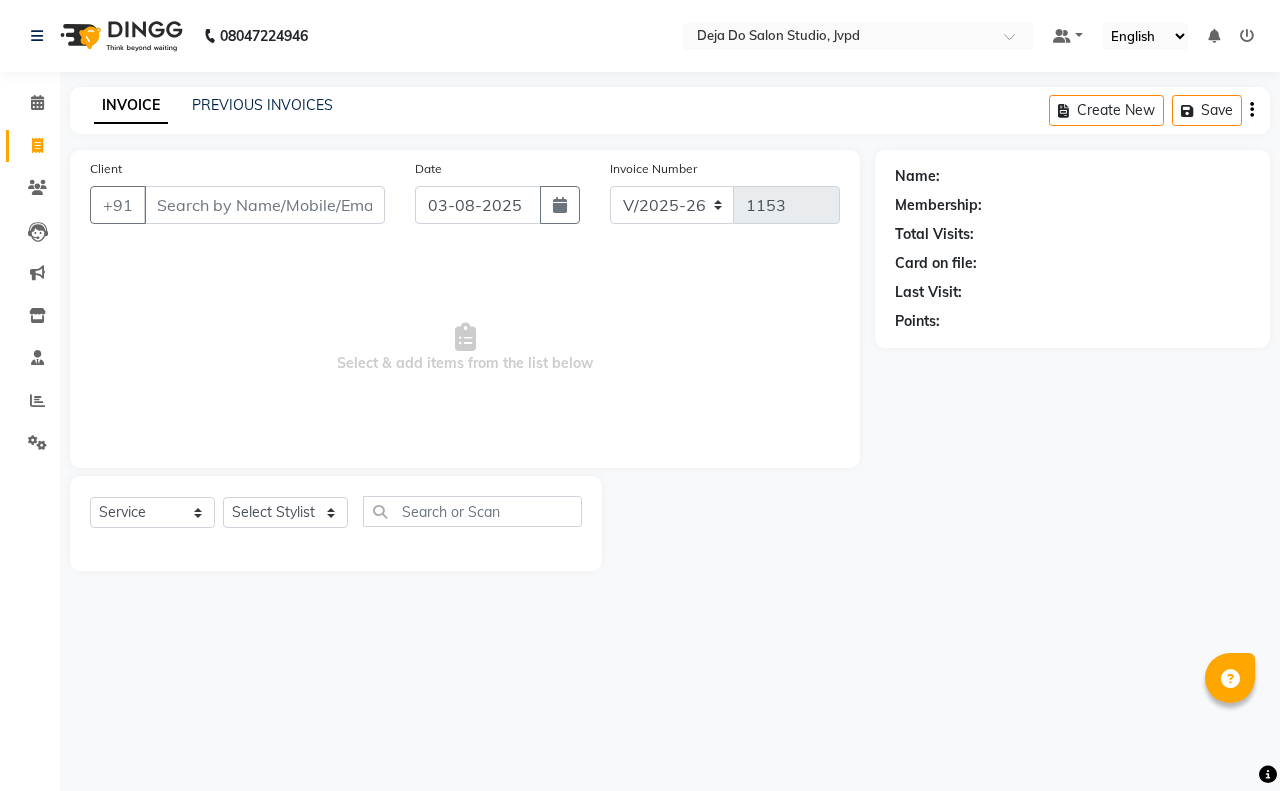 select on "7295" 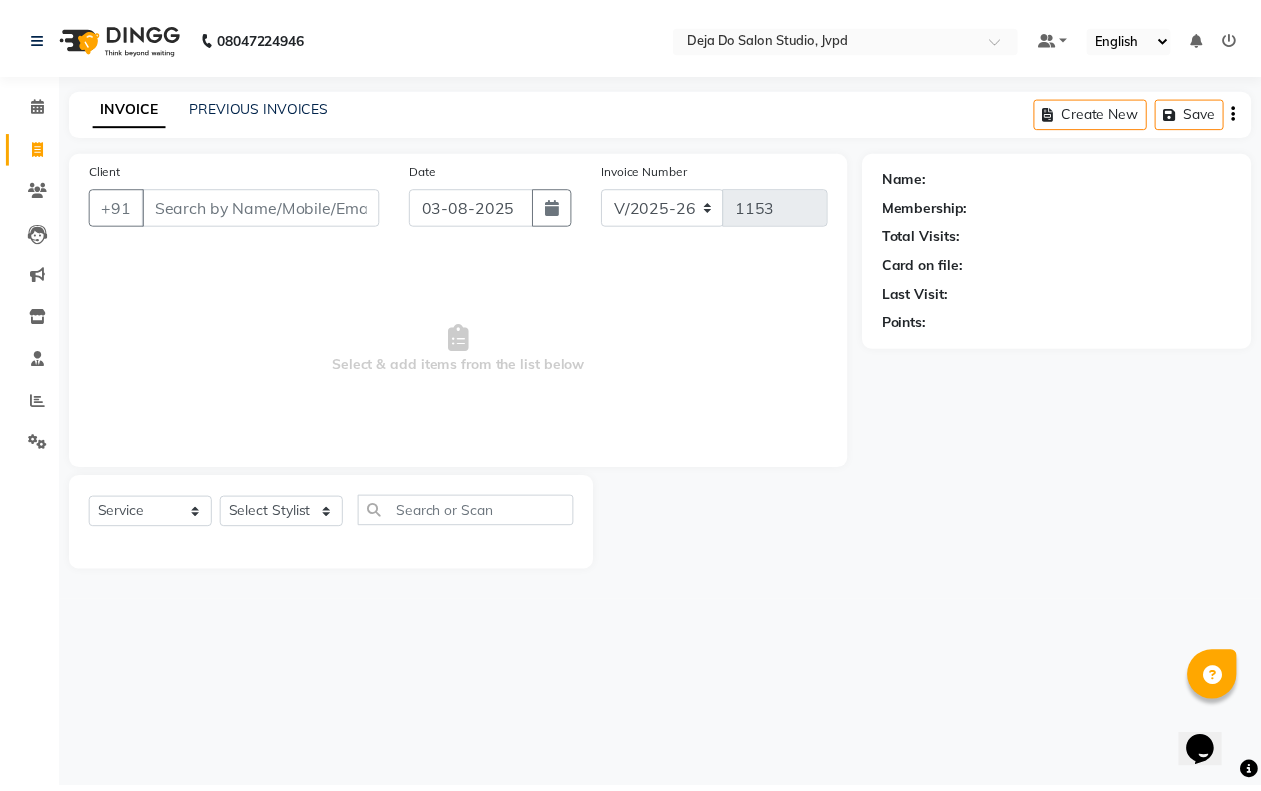 scroll, scrollTop: 0, scrollLeft: 0, axis: both 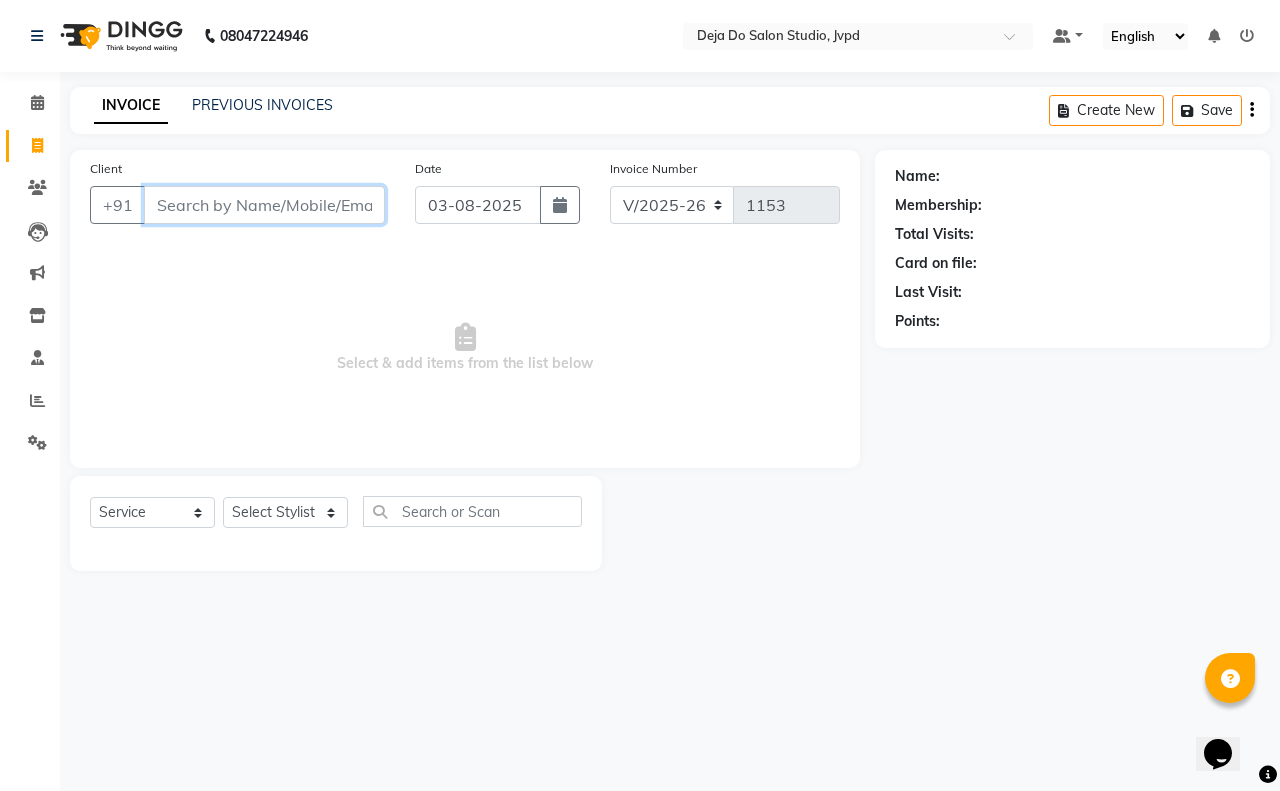 click on "Client" at bounding box center [264, 205] 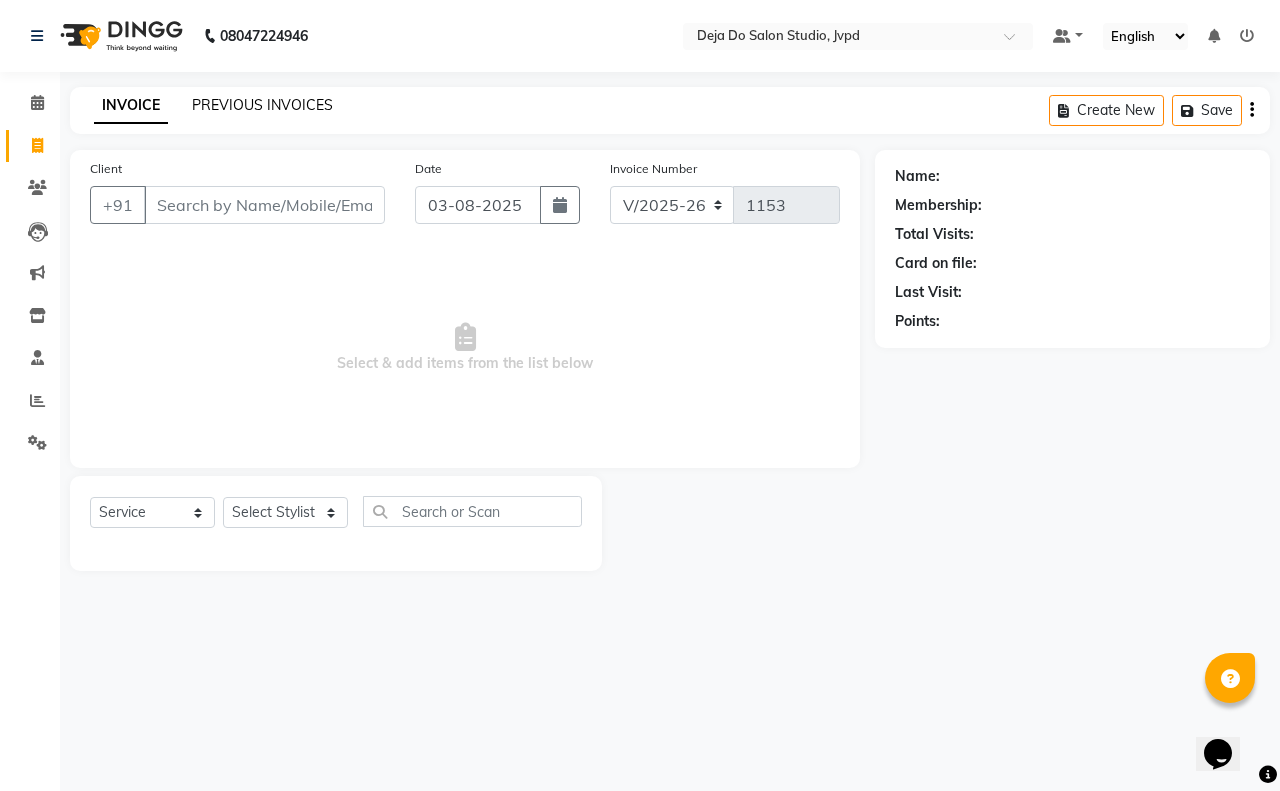 click on "PREVIOUS INVOICES" 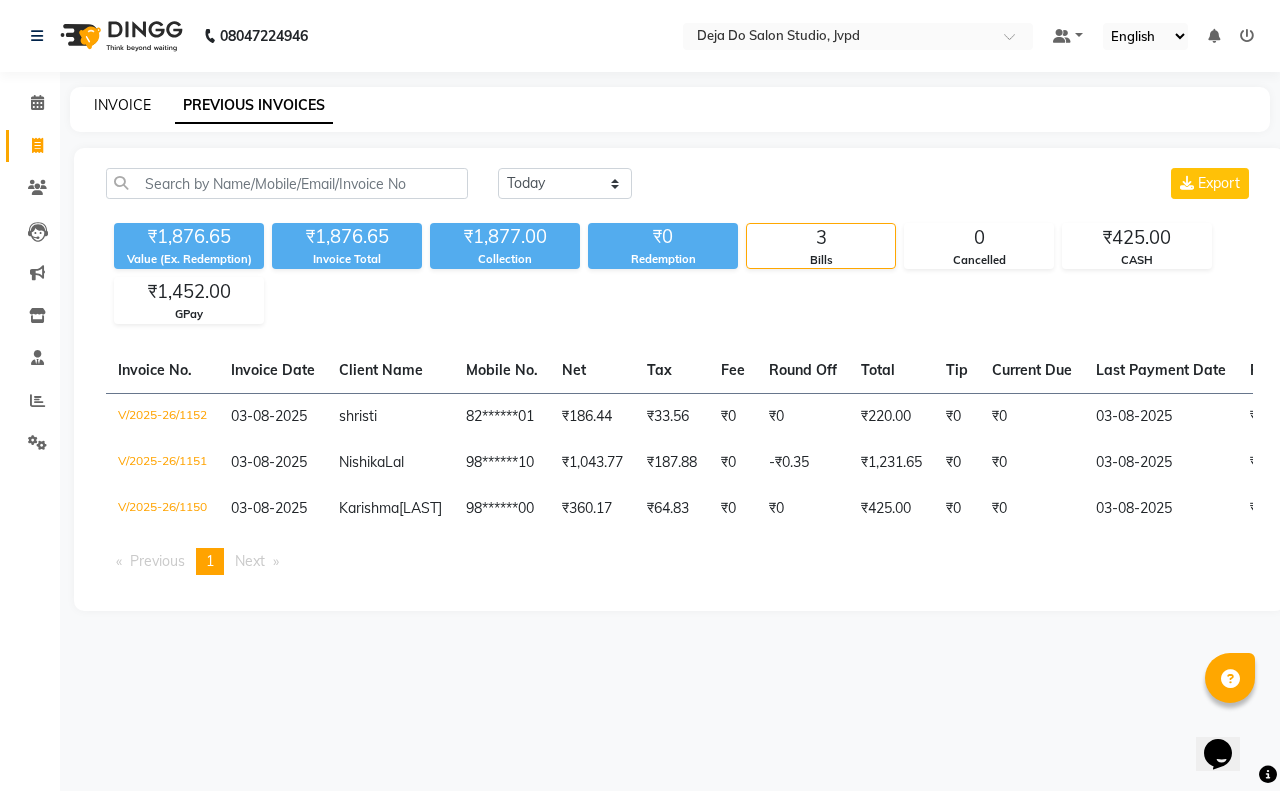 click on "INVOICE" 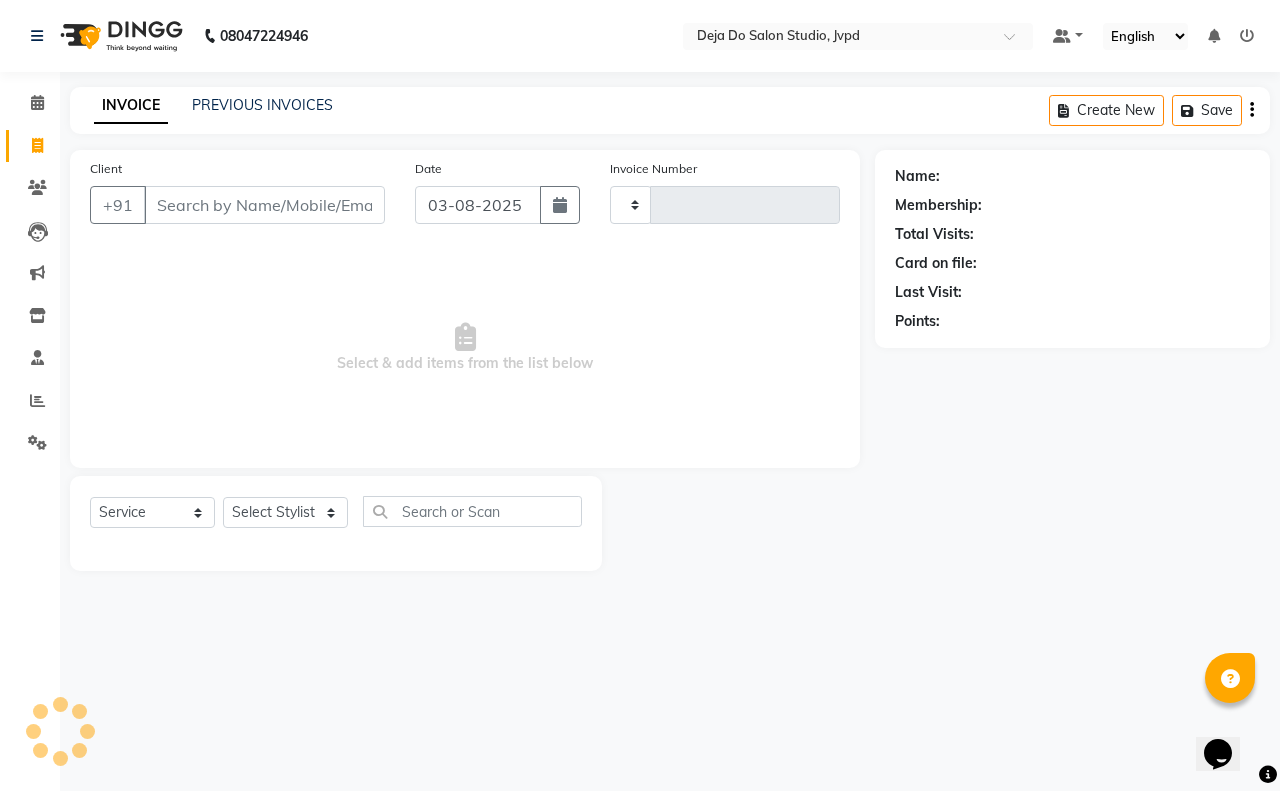 type on "1153" 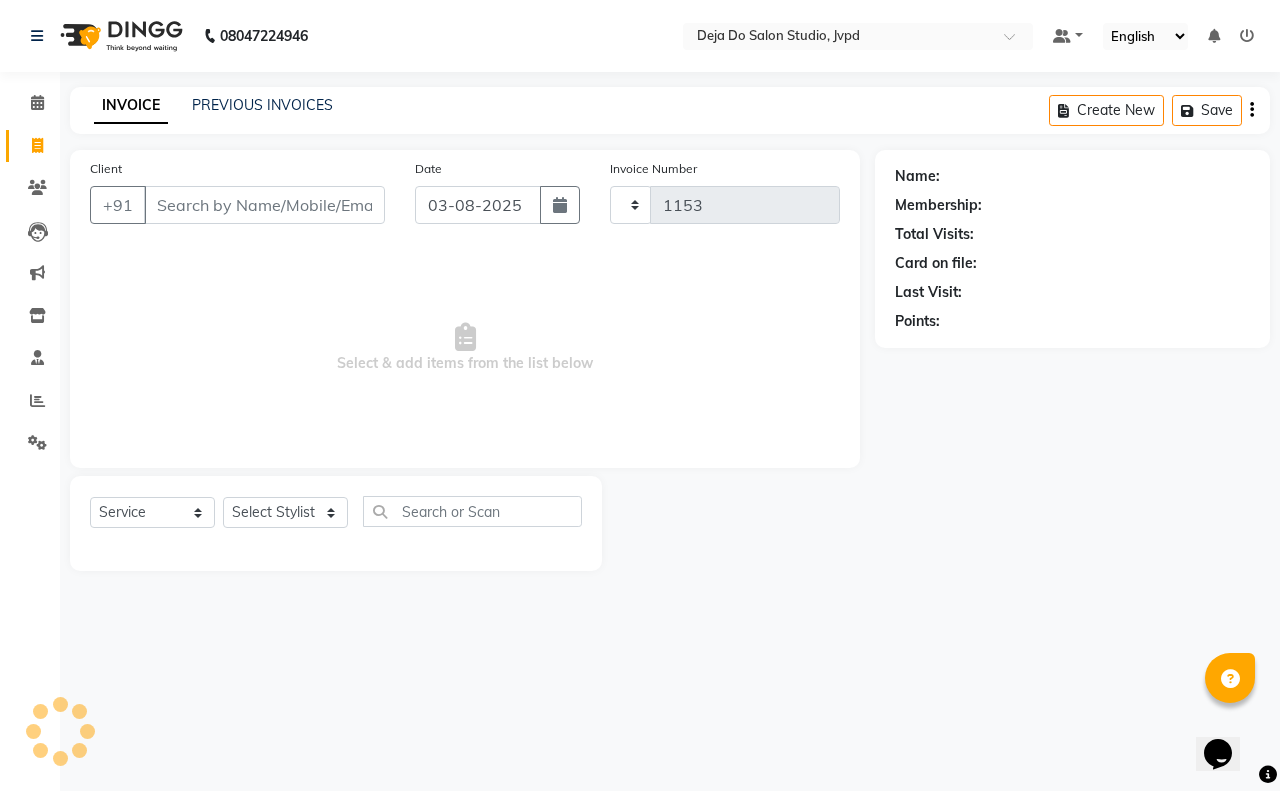select on "7295" 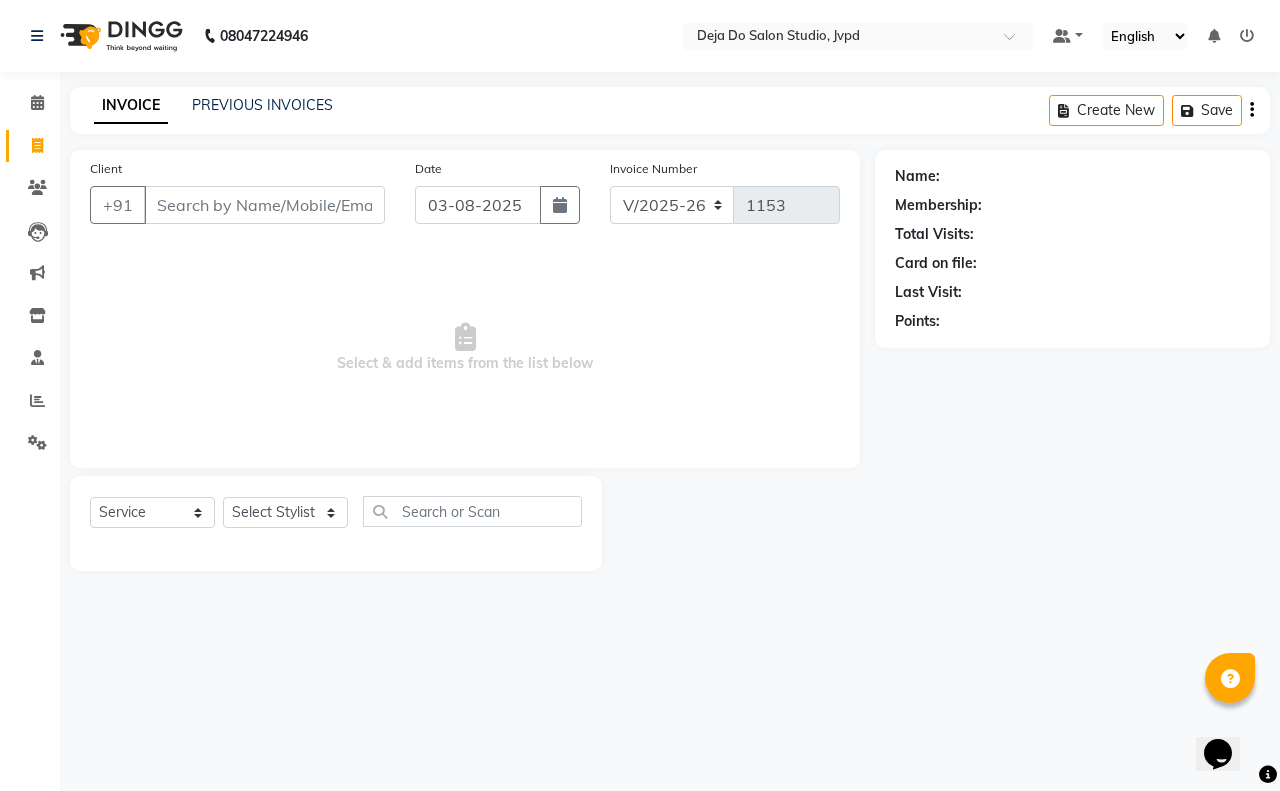 click on "Client" at bounding box center [264, 205] 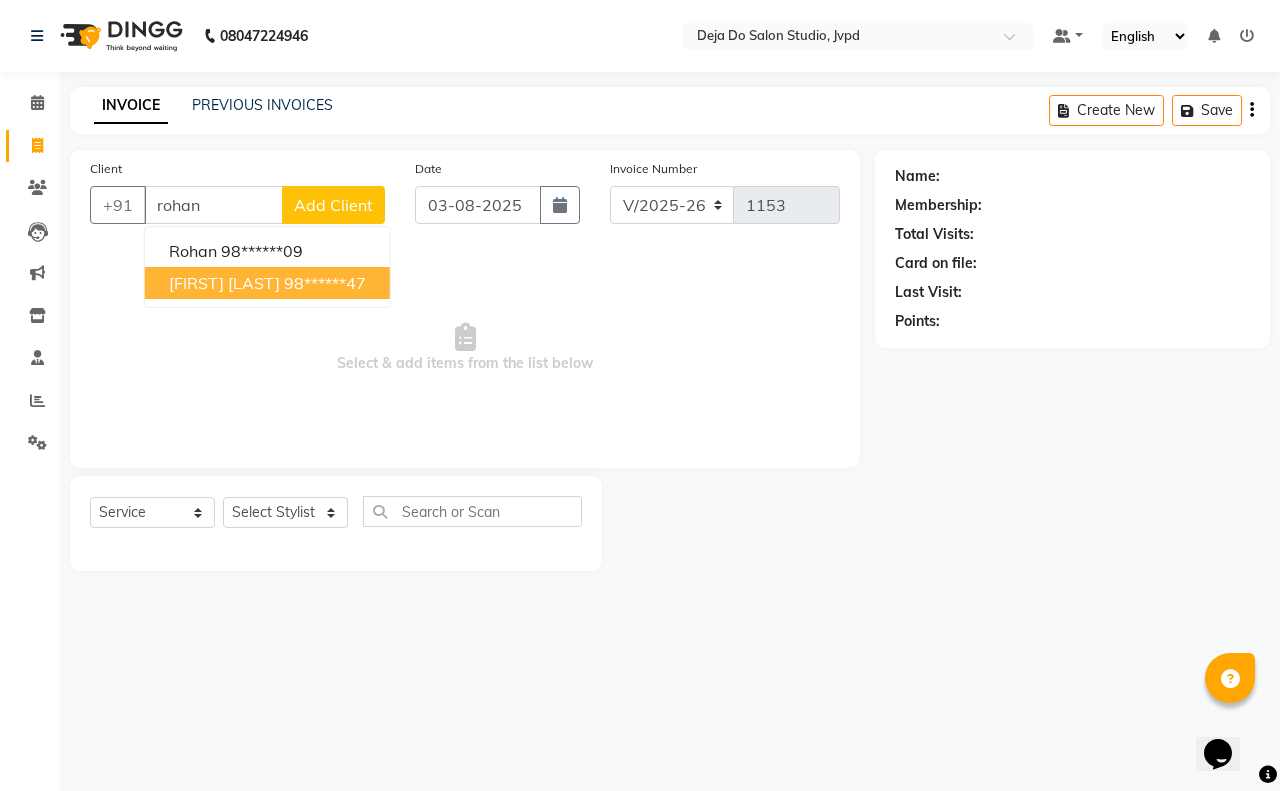 click on "[FIRST] [LAST]" at bounding box center [224, 283] 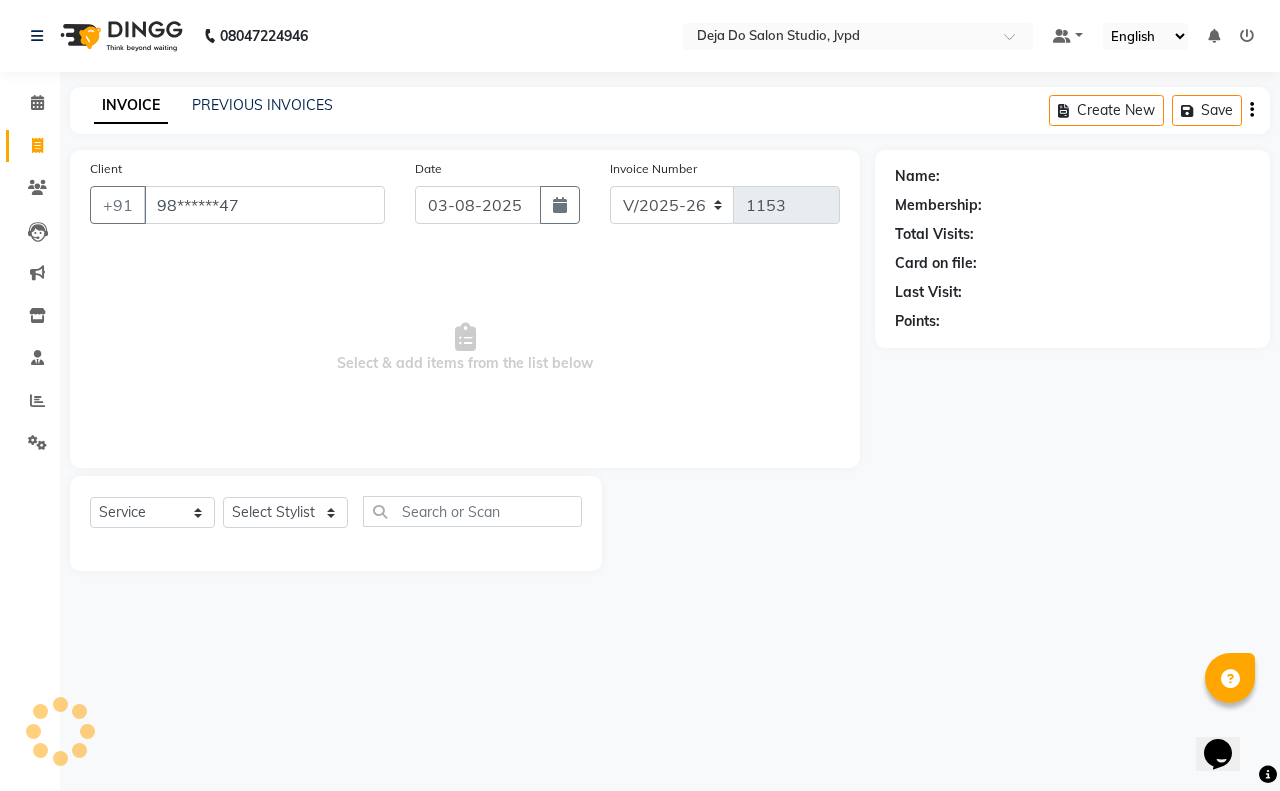 type on "98******47" 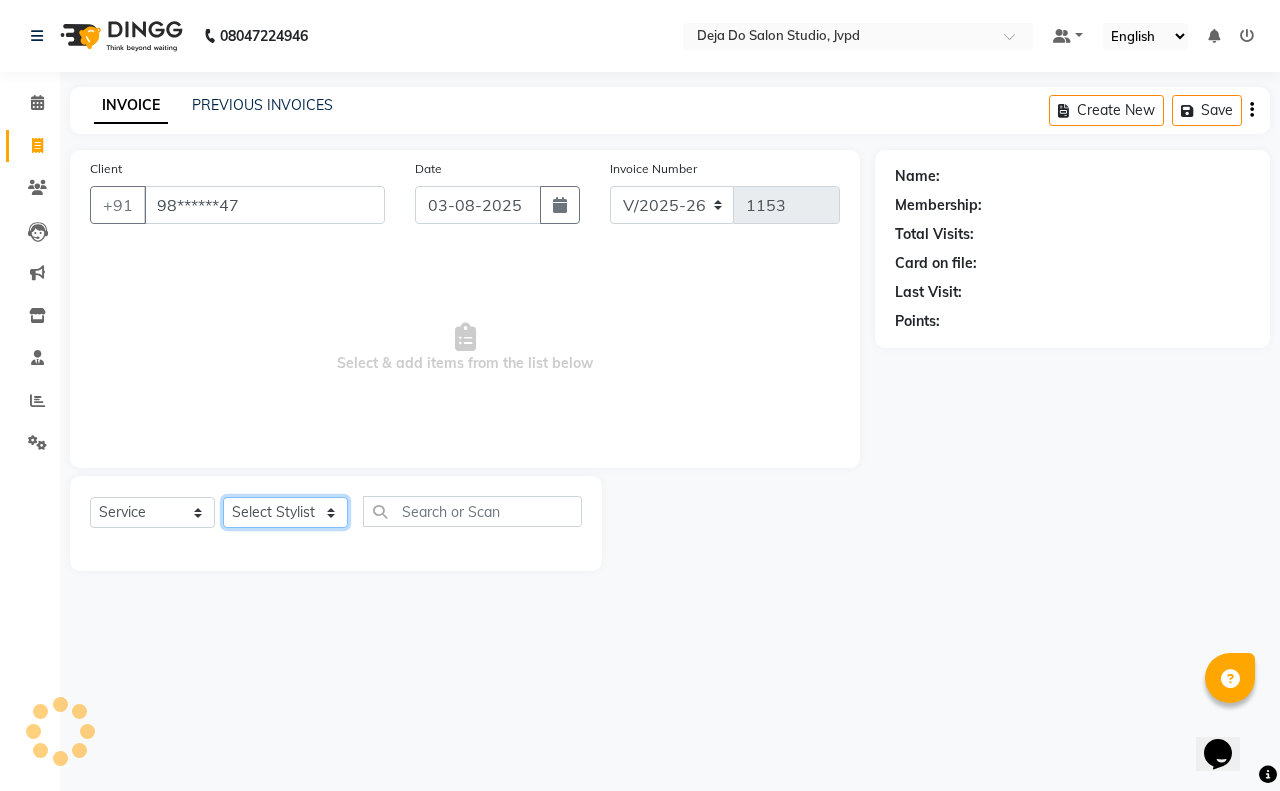 click on "Select Stylist Aditi Admin Anam  Sheikh  Arifa Shaikh Danish  Salamani Farida Fatima Kasbe Namya salian Rashi Mayur Sakina Rupani Shefali  shetty Shuaib Salamani Sumaiya sayed Sushma Pelage" 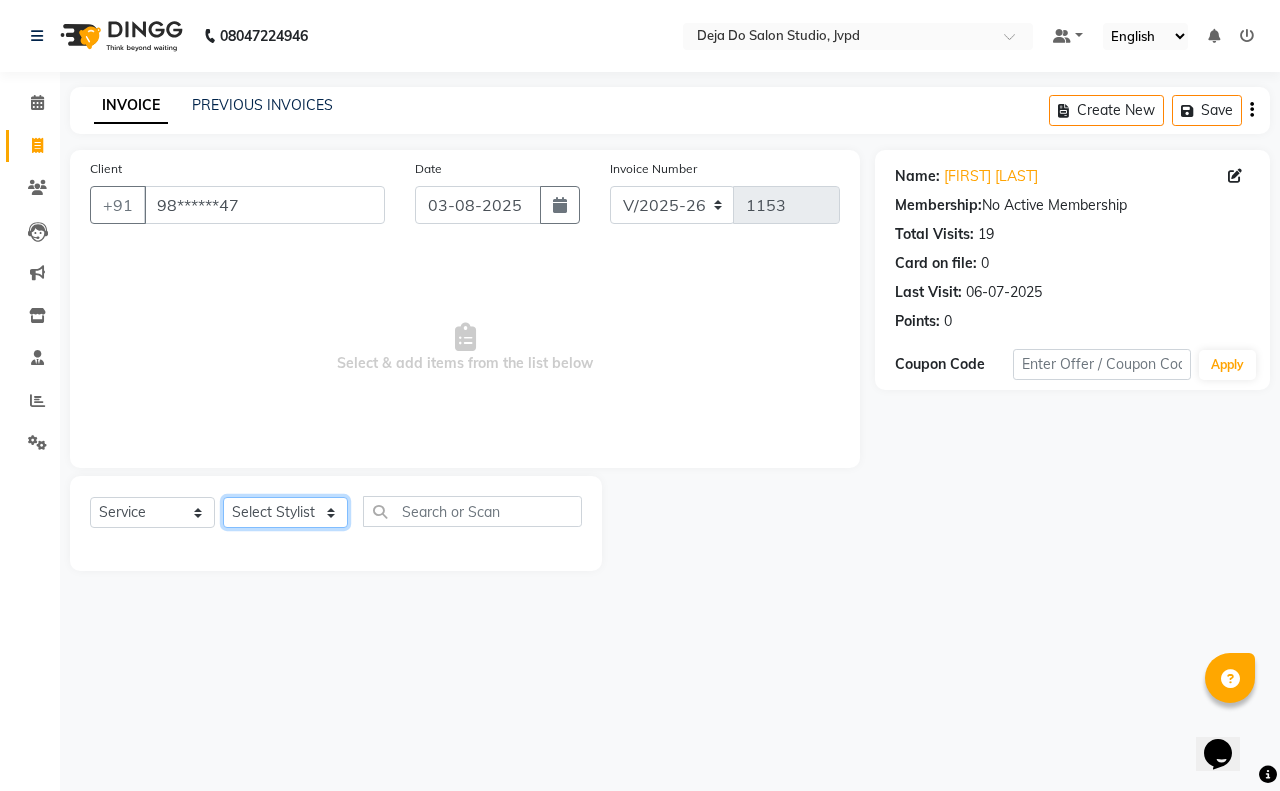 select on "62497" 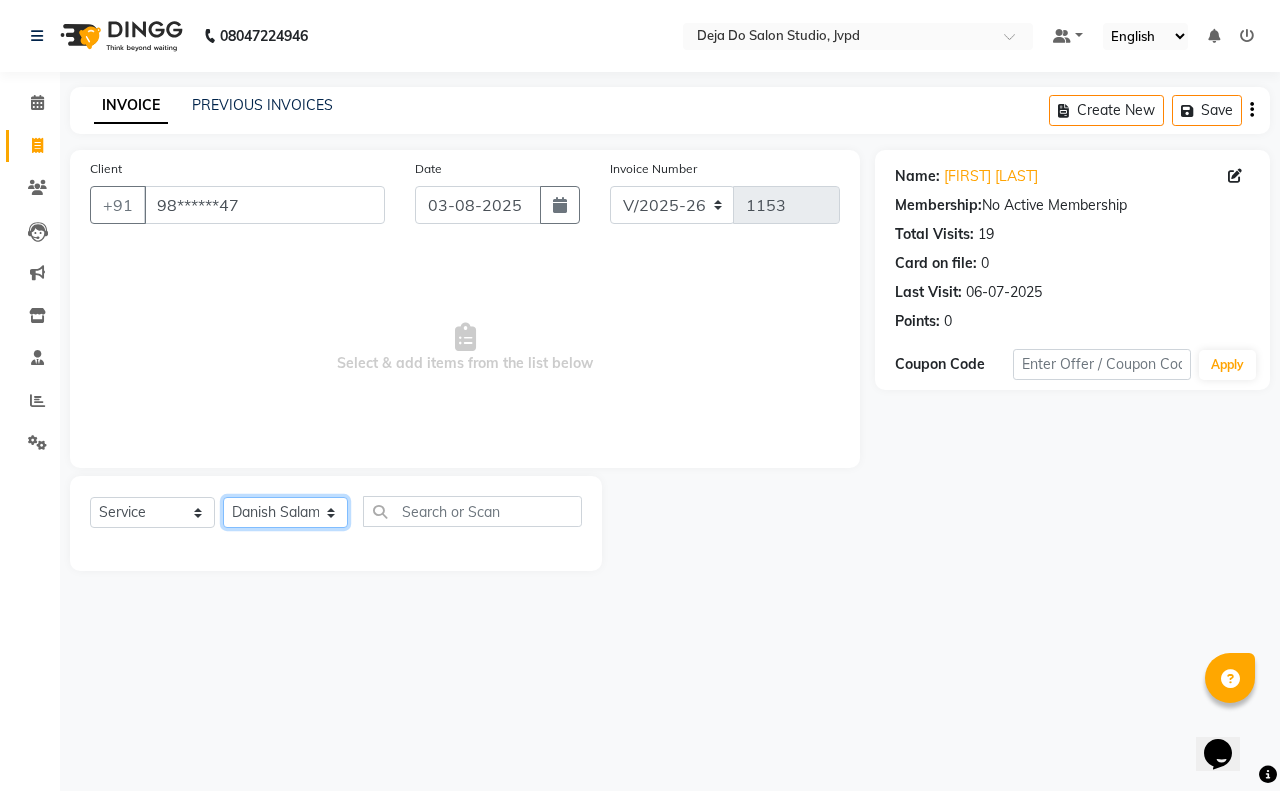 click on "Select Stylist Aditi Admin Anam  Sheikh  Arifa Shaikh Danish  Salamani Farida Fatima Kasbe Namya salian Rashi Mayur Sakina Rupani Shefali  shetty Shuaib Salamani Sumaiya sayed Sushma Pelage" 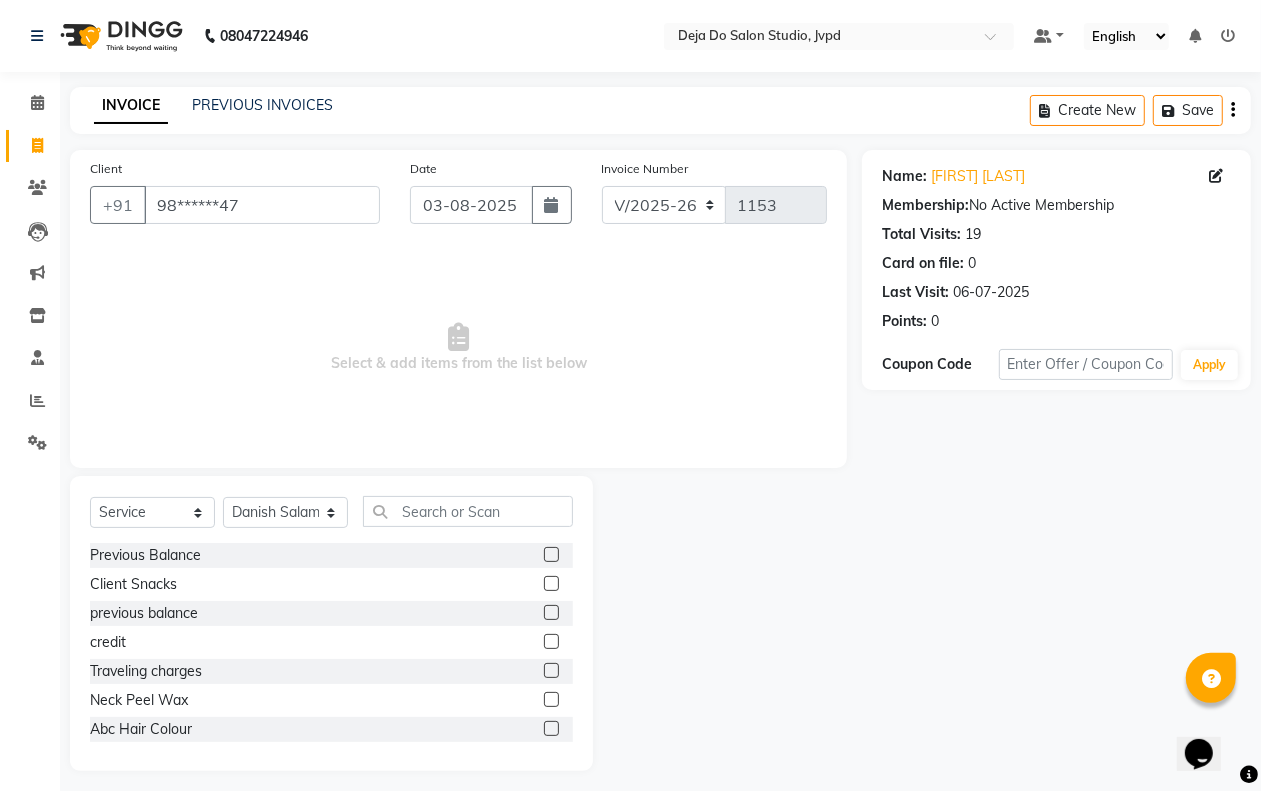click on "Select Service Product Membership Package Voucher Prepaid Gift Card Select Stylist [FIRST] [LAST] [FIRST] [LAST] [FIRST] [LAST] [FIRST] [LAST] [FIRST] [LAST] [FIRST] [LAST] [FIRST] [LAST] [FIRST] [LAST] [FIRST] [LAST] [FIRST] [LAST] [FIRST] [LAST] [FIRST] [LAST] Previous Balance Client Snacks previous balance credit Traveling charges Neck Peel Wax Abc Hair Colour Anti-Dandruff Treatment Scalp Advance Treatments Anti-Irritation Treatment Scalp Advance Treatments Aroma Gold Spa Hair Spa /Treatments Beach Waves Hair Cuts Botox Smoothening Service Clean Shave Hair Cuts Colour Wash Hair Wash Crown Highlights (Above Shoulder) Hair Colour Crown Highlights (Below Shoulder) Hair Colour Deep Conditioning Hair Spa /Treatments Full Hair Highlights (Above Shoulder) Hair Colour Full Hair Highlights (Below Shoulder) Hair Colour Glitter Strings Hair Cuts Hair Smoothening (L'Oreal Shinebonnd) Smoothening Service Gents Haircut Hairstyle Hair Cuts Head Shave Hair Cuts Inoa (Global) Hair Colour Tongs" 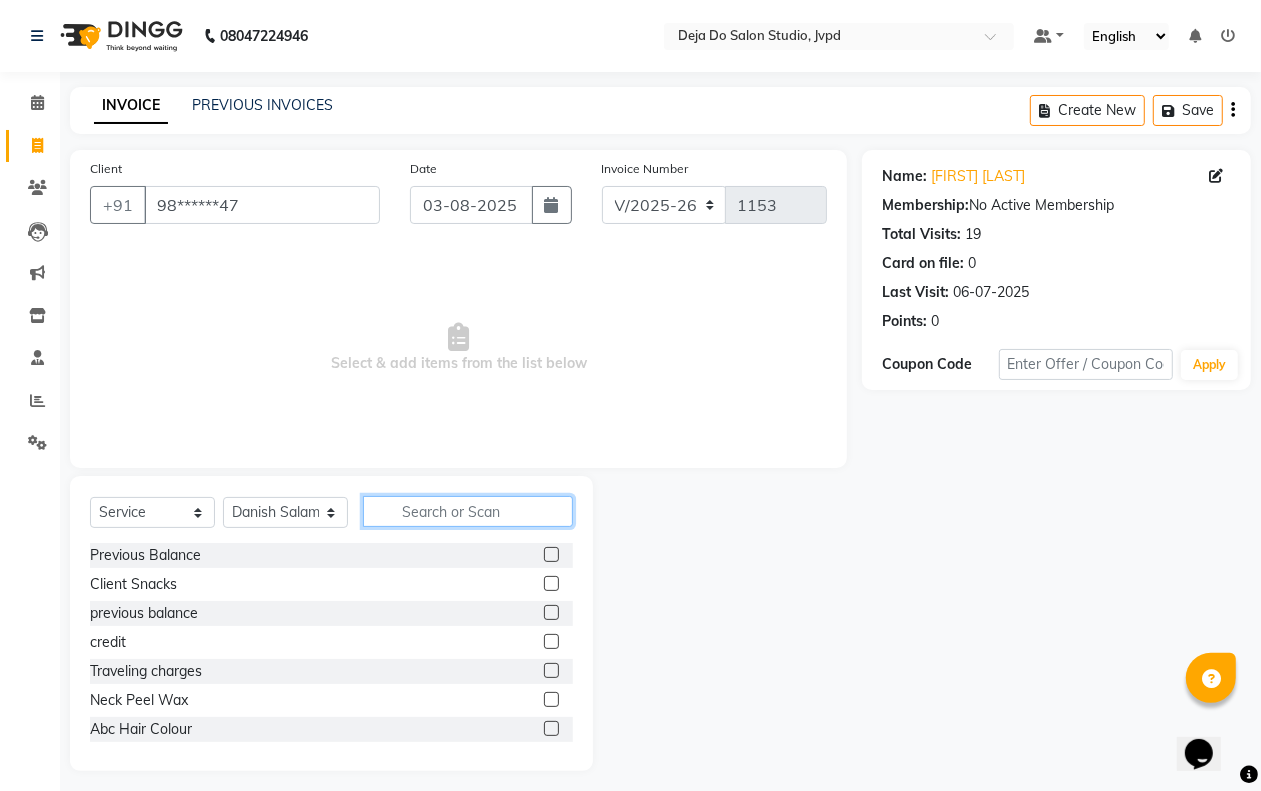 click 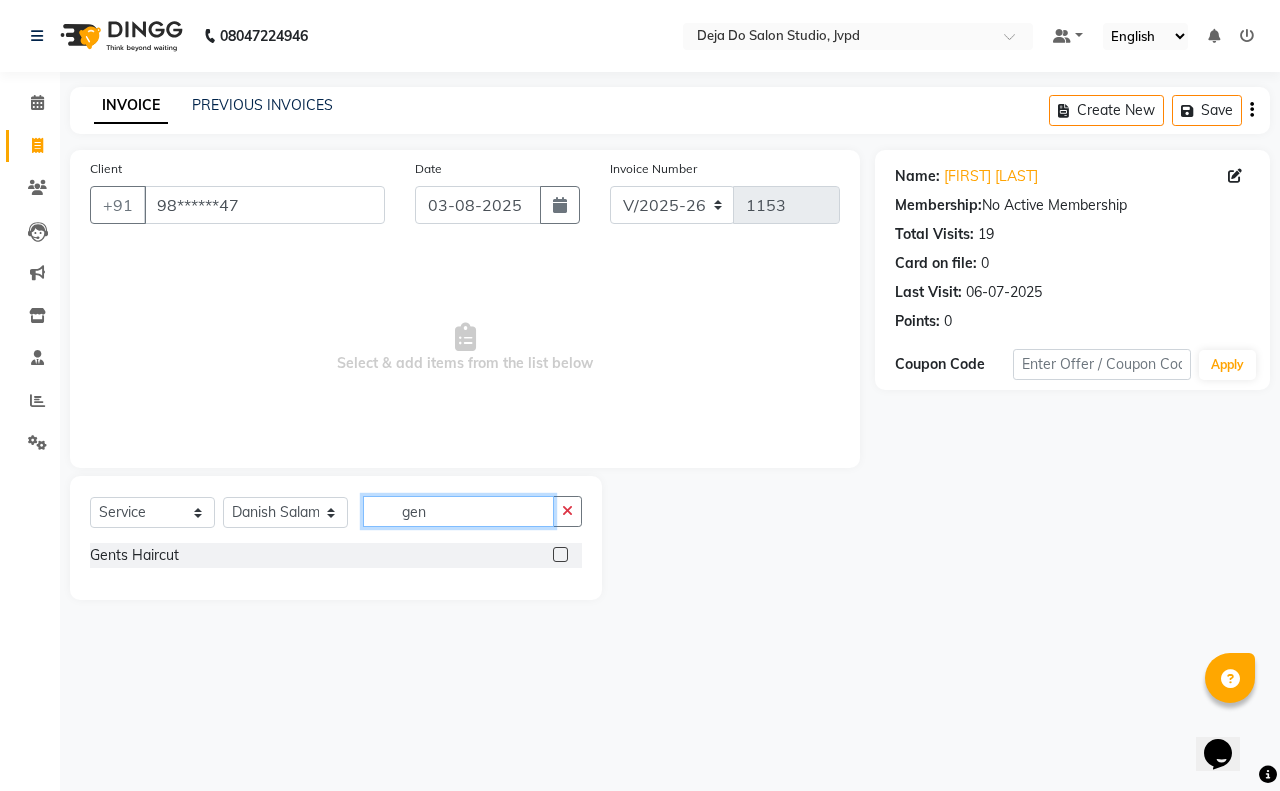 type on "gen" 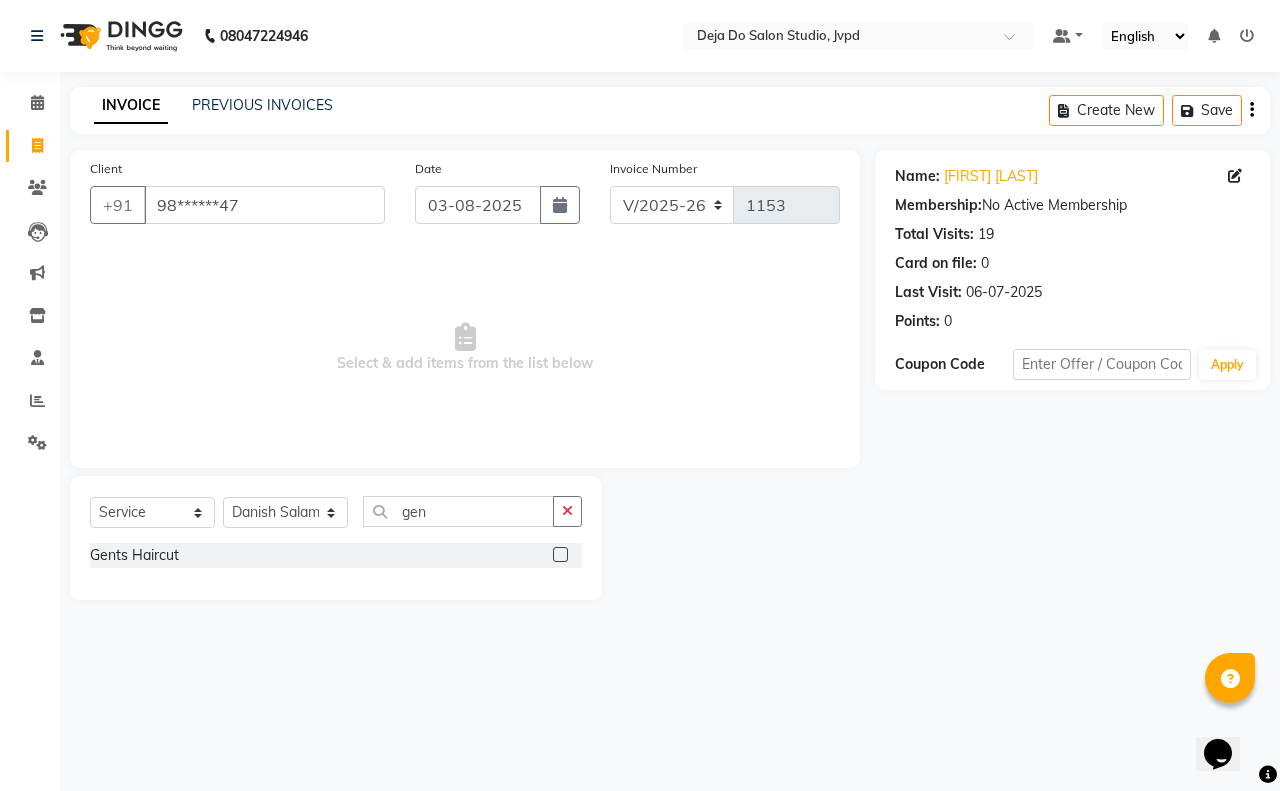click 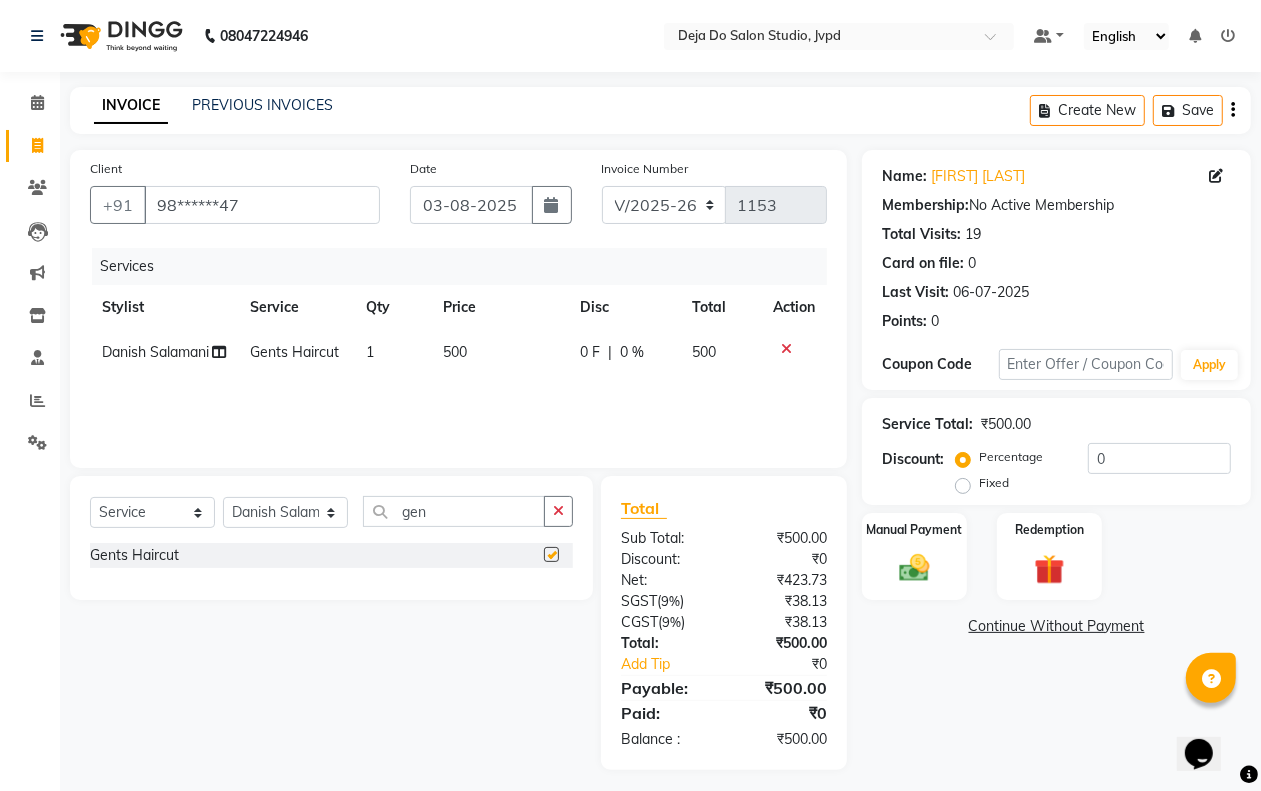 checkbox on "false" 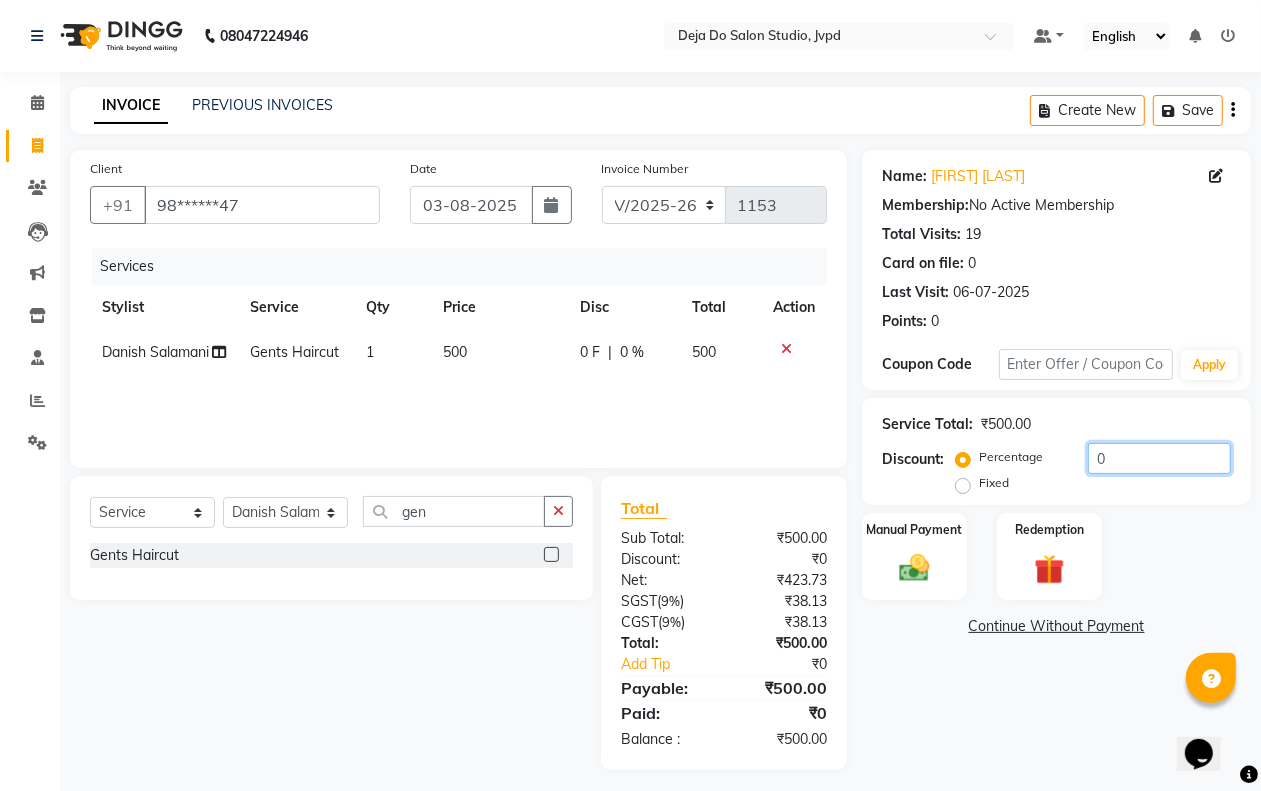 click on "0" 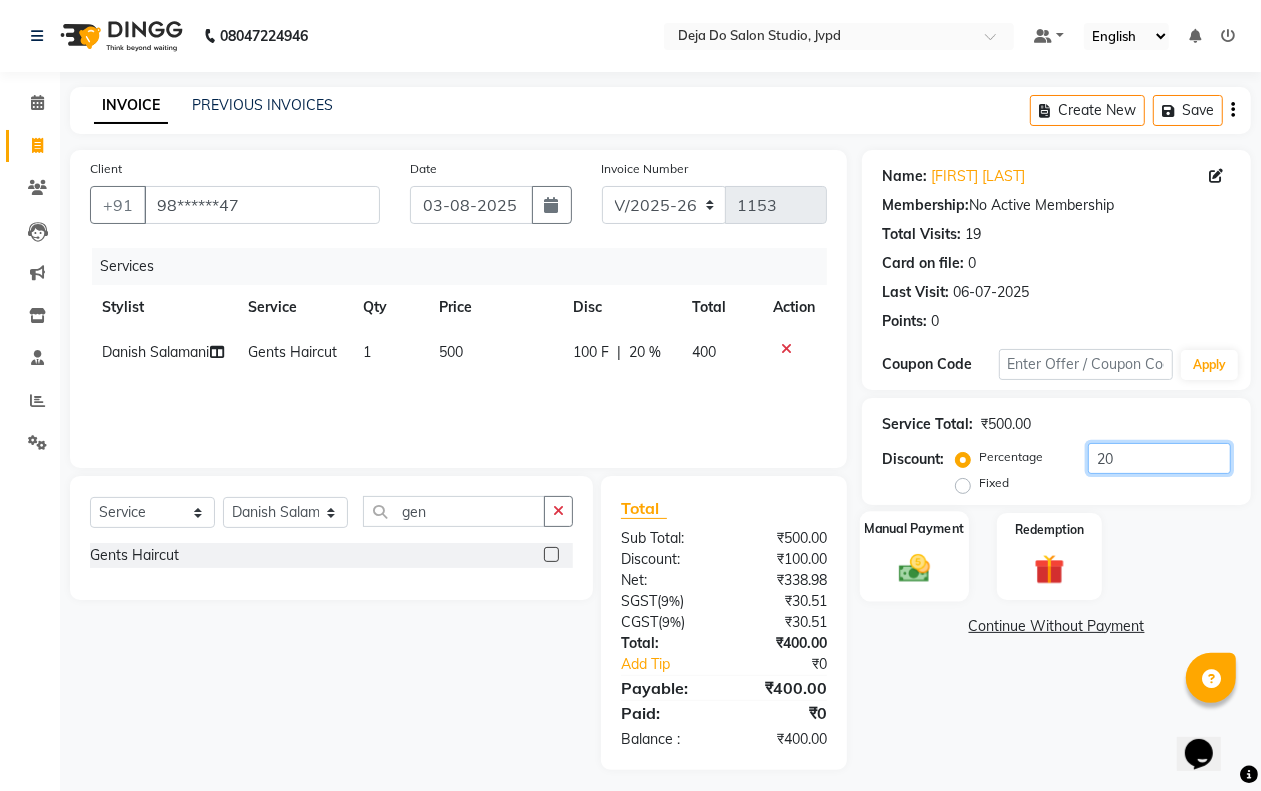 type on "20" 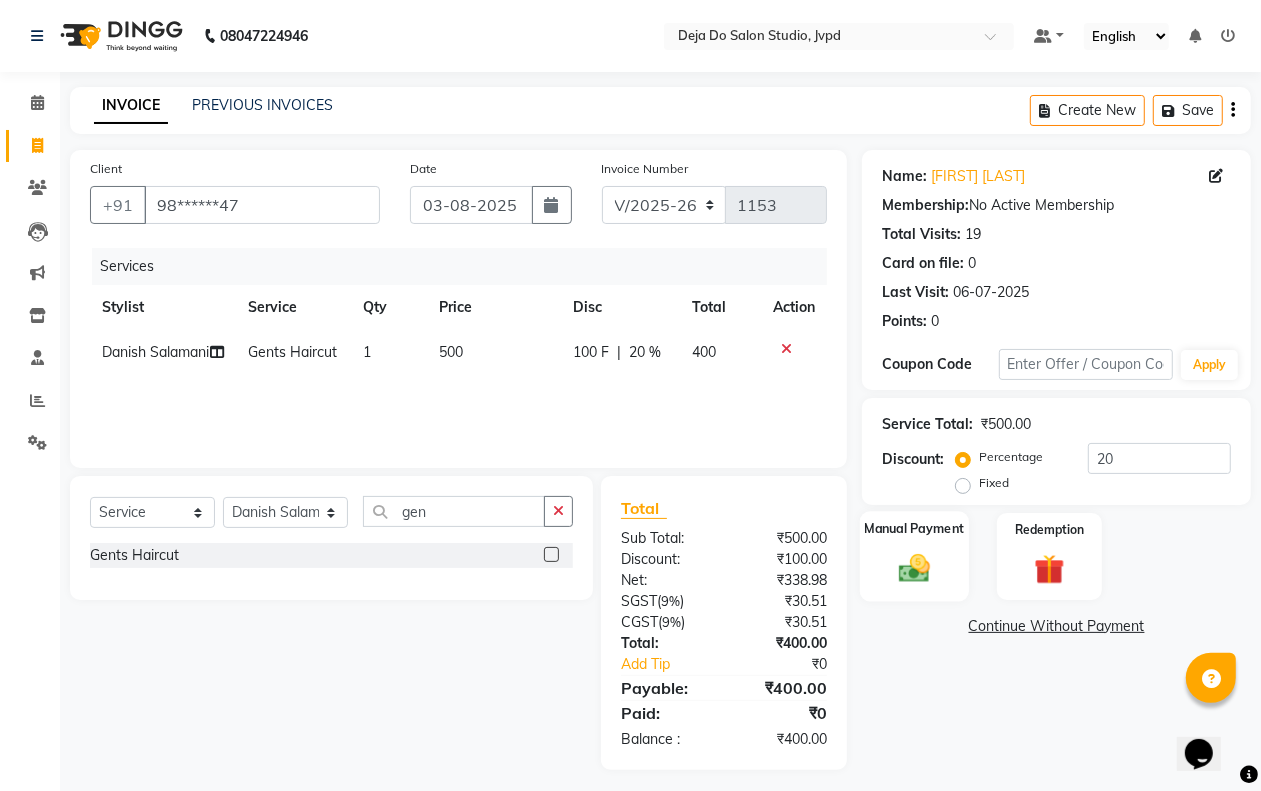 click on "Manual Payment" 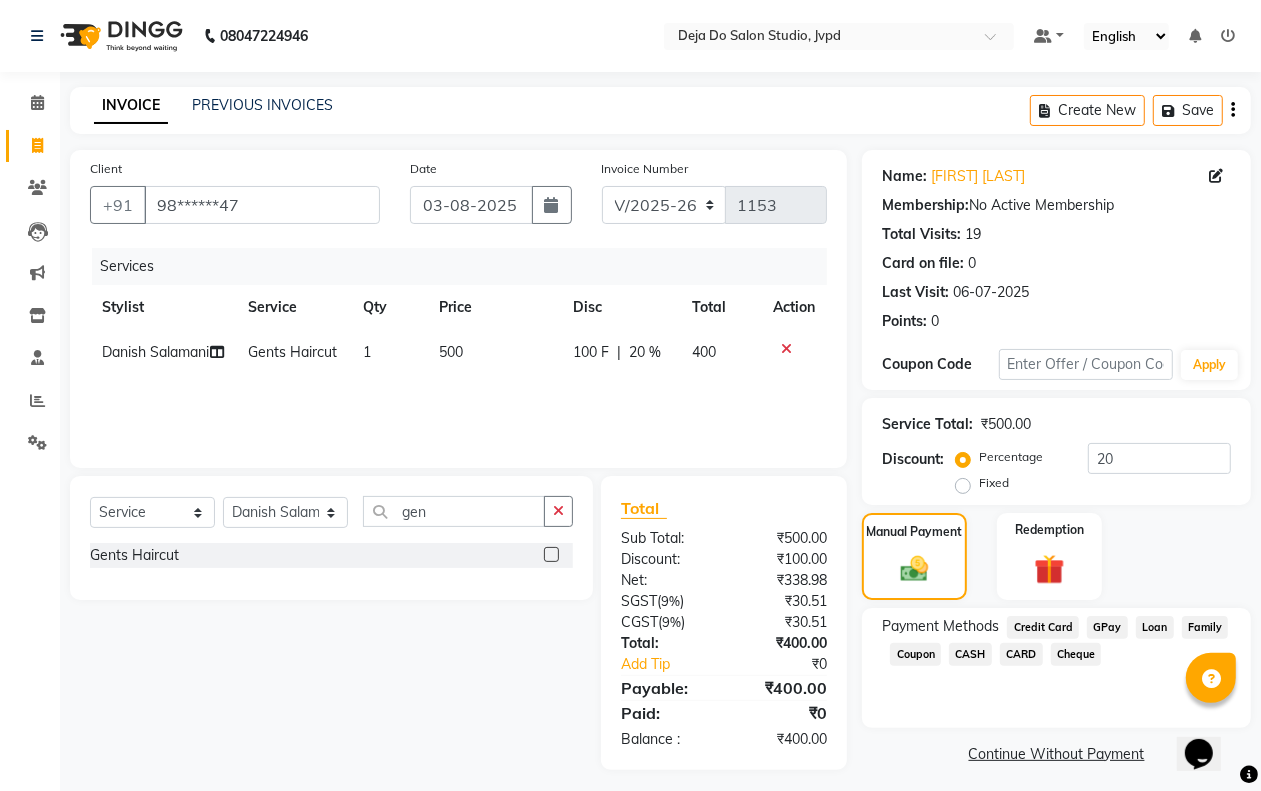 click on "GPay" 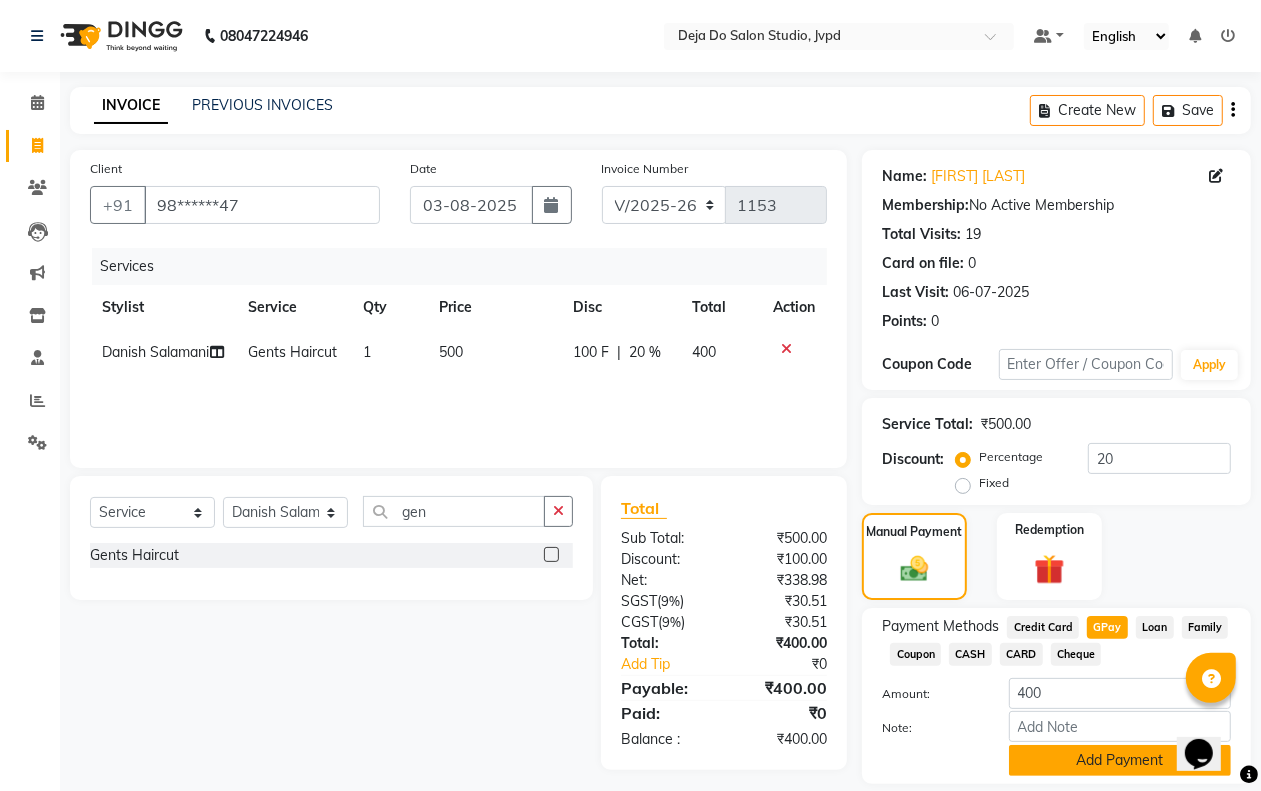 click on "Add Payment" 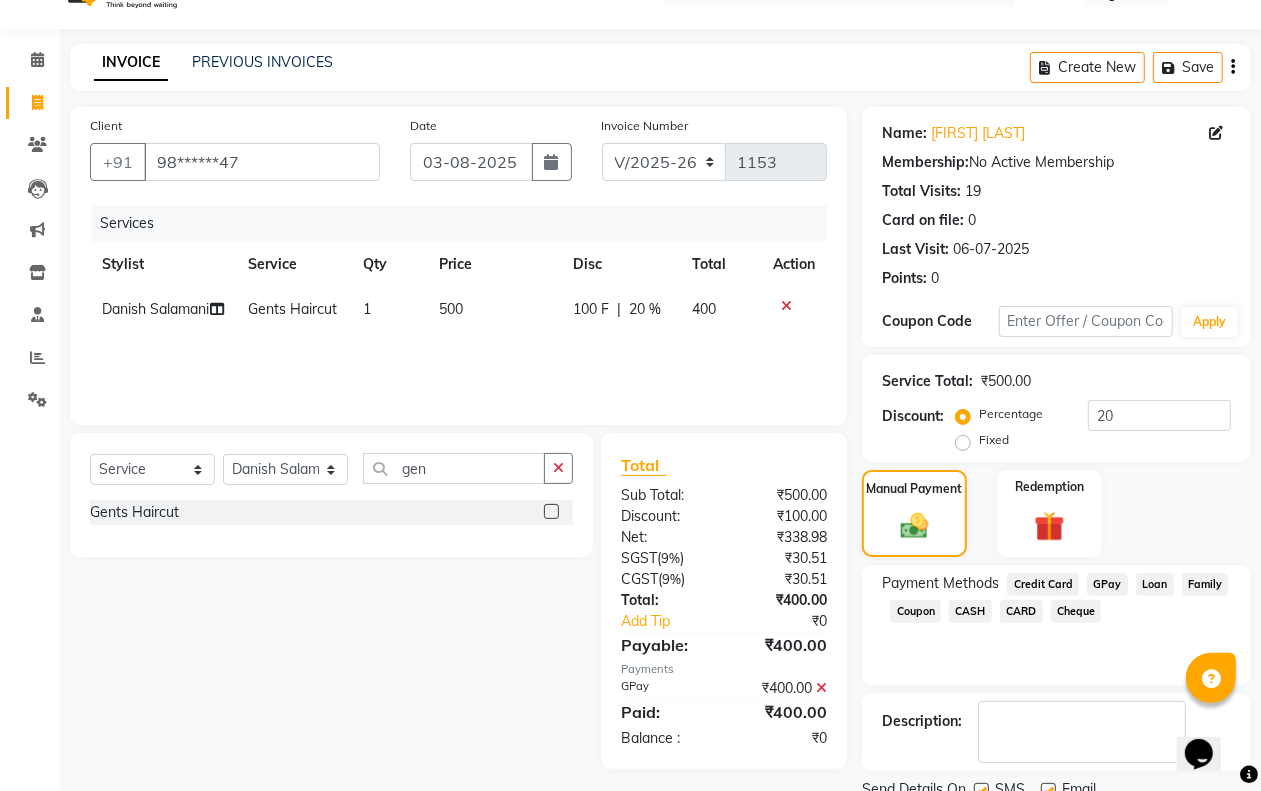 scroll, scrollTop: 121, scrollLeft: 0, axis: vertical 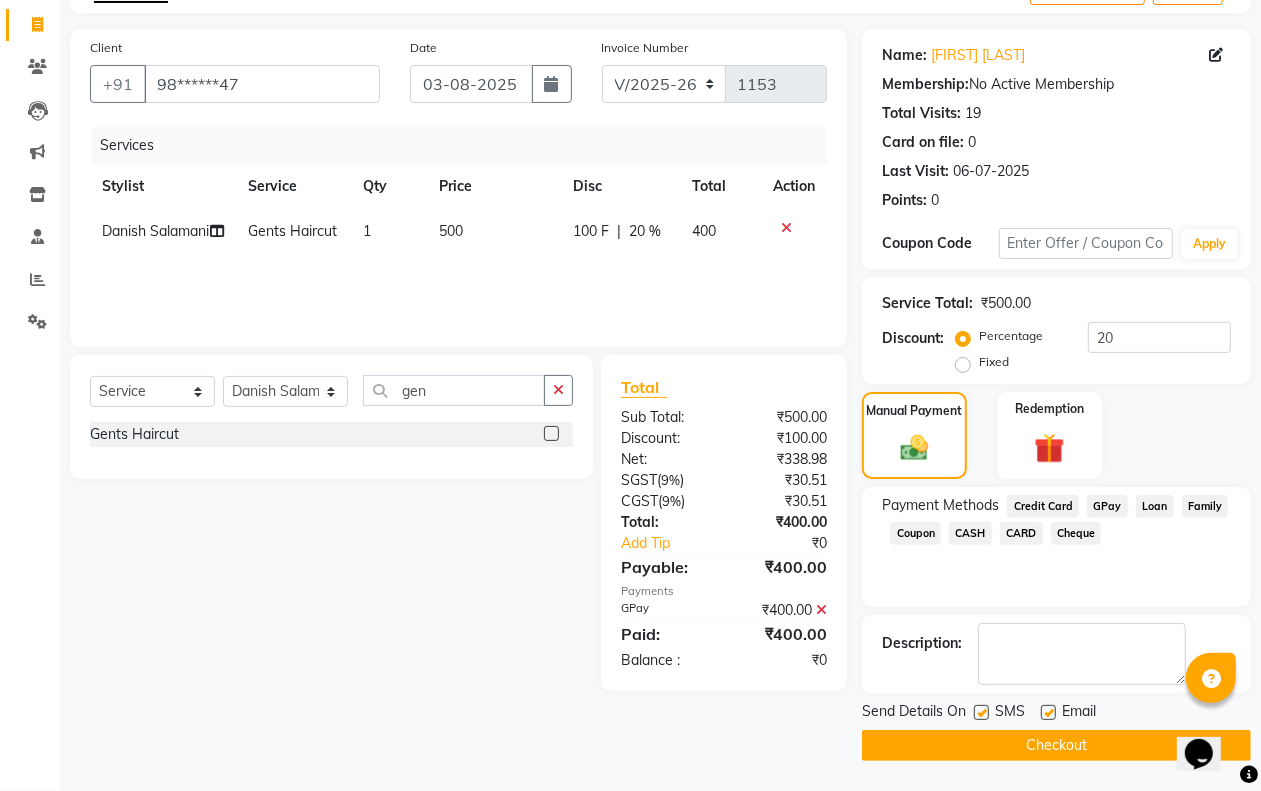 click on "Checkout" 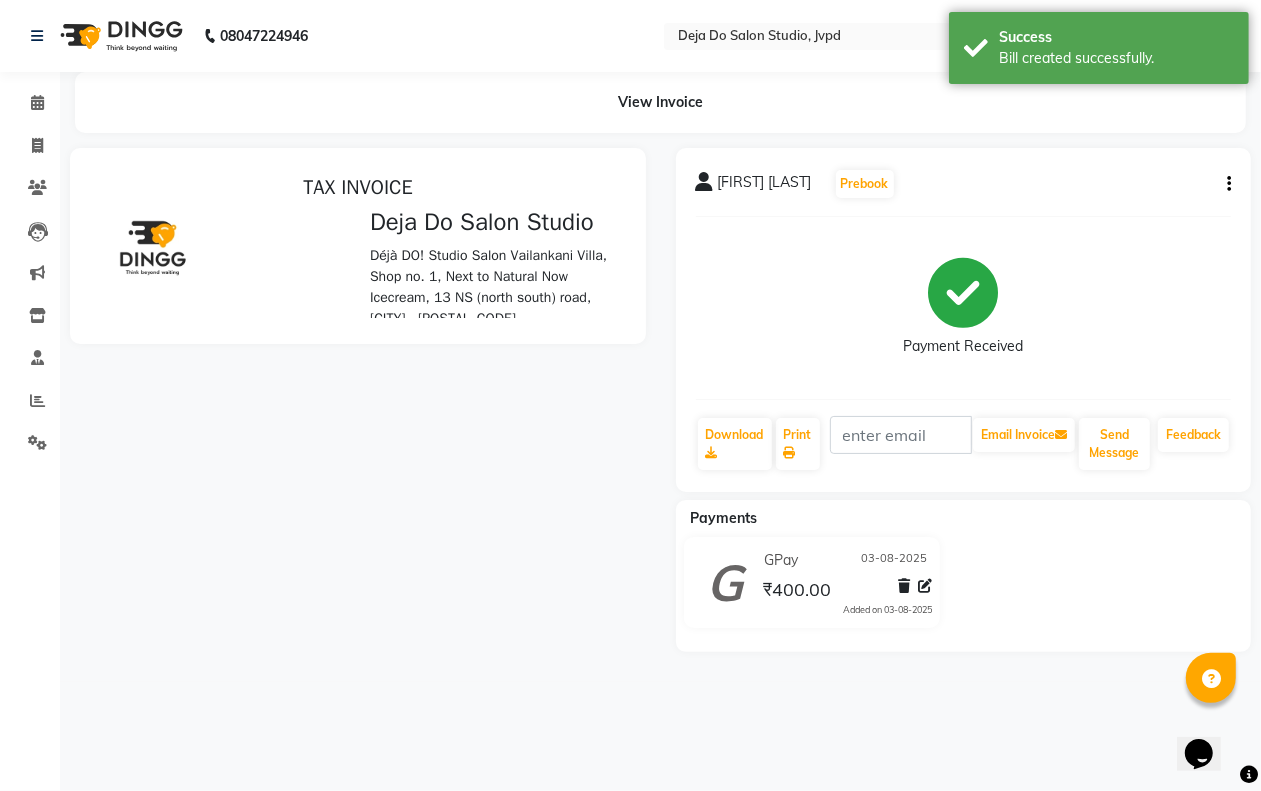 scroll, scrollTop: 0, scrollLeft: 0, axis: both 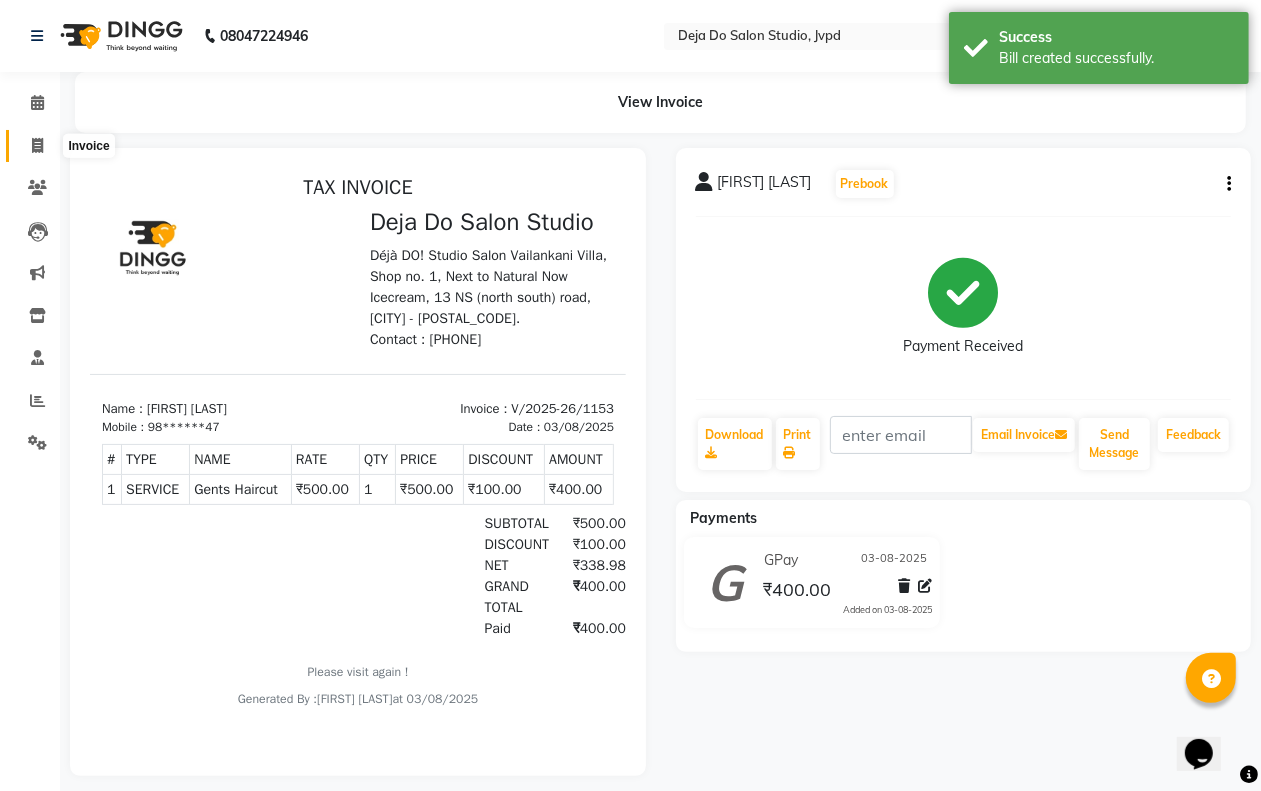 click 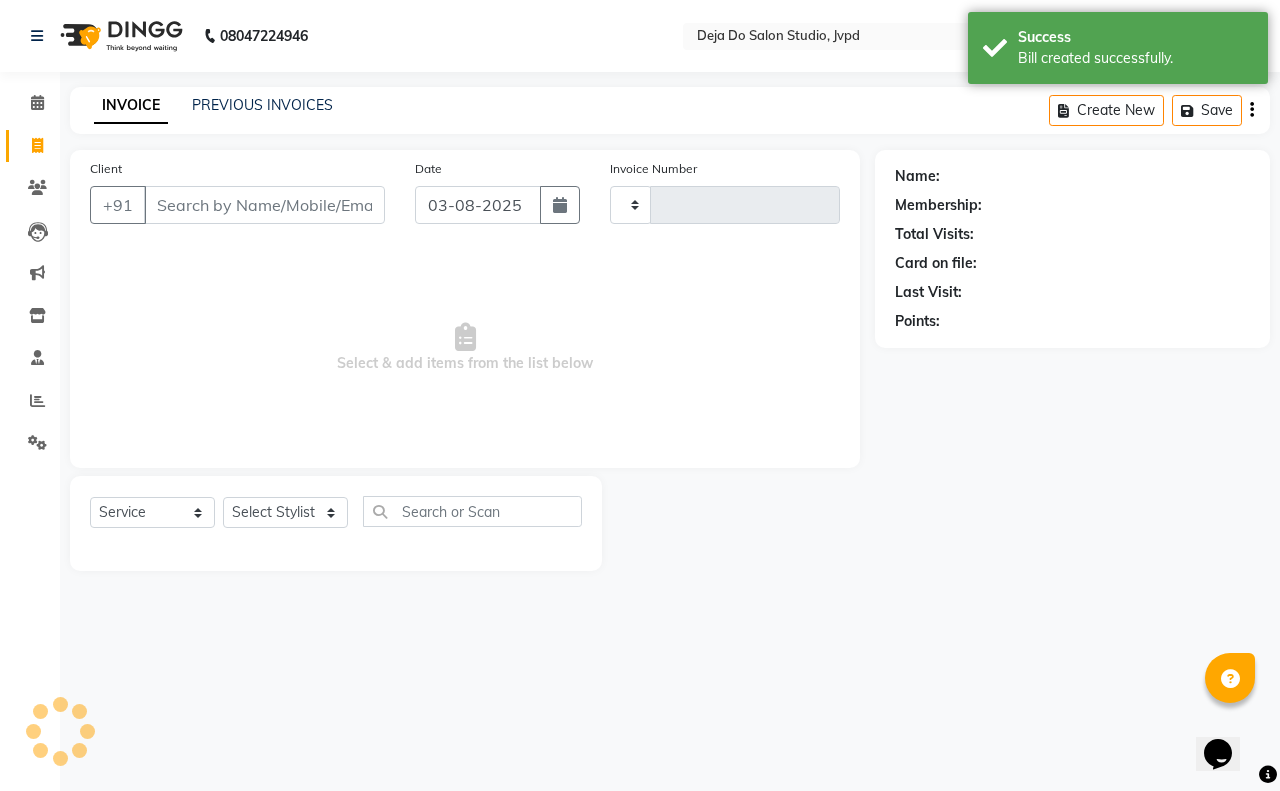 type on "1154" 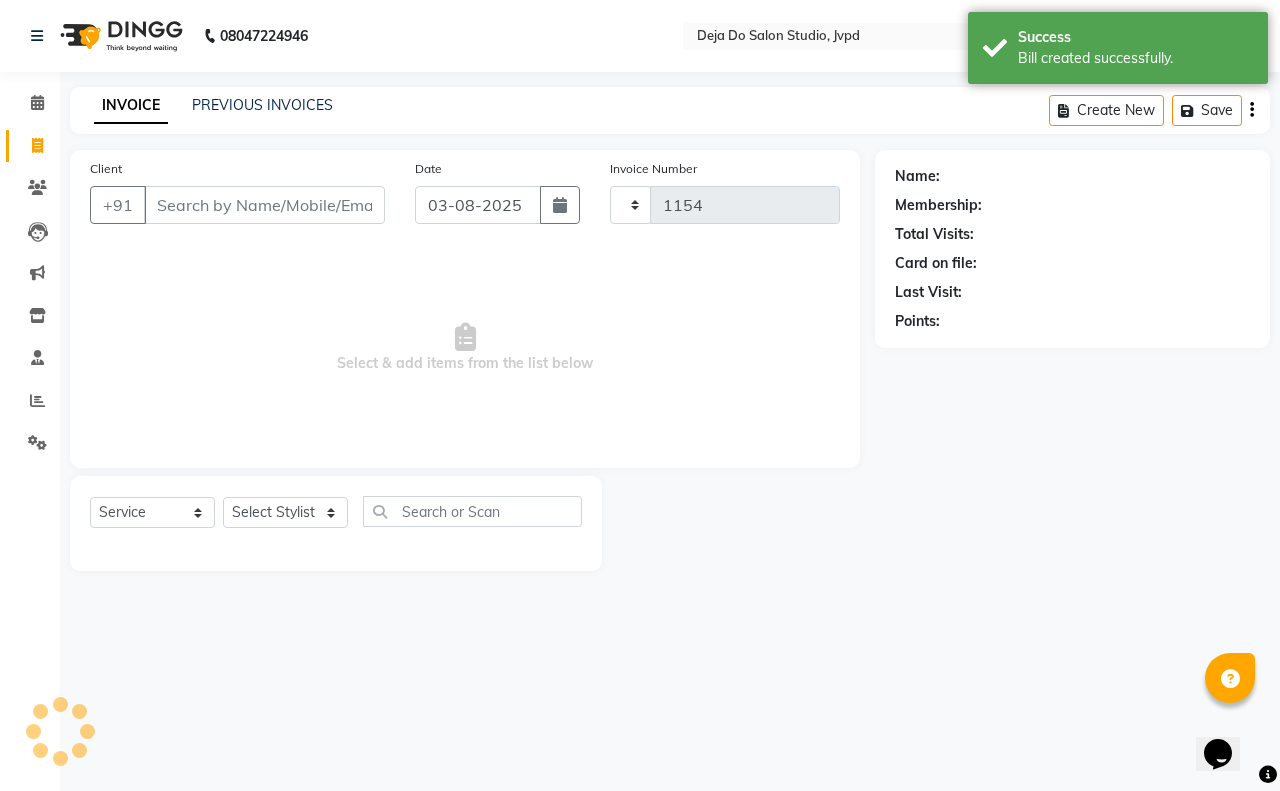 select on "7295" 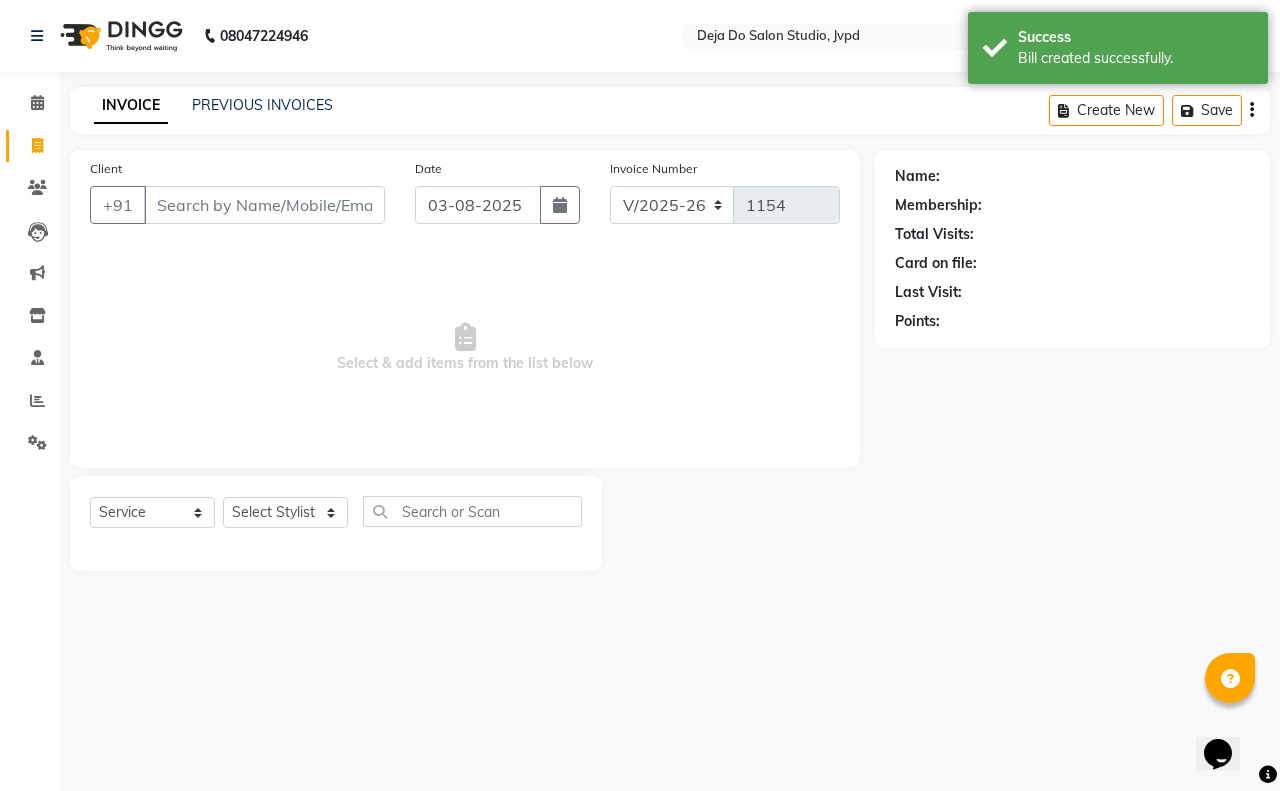 click on "Client" at bounding box center [264, 205] 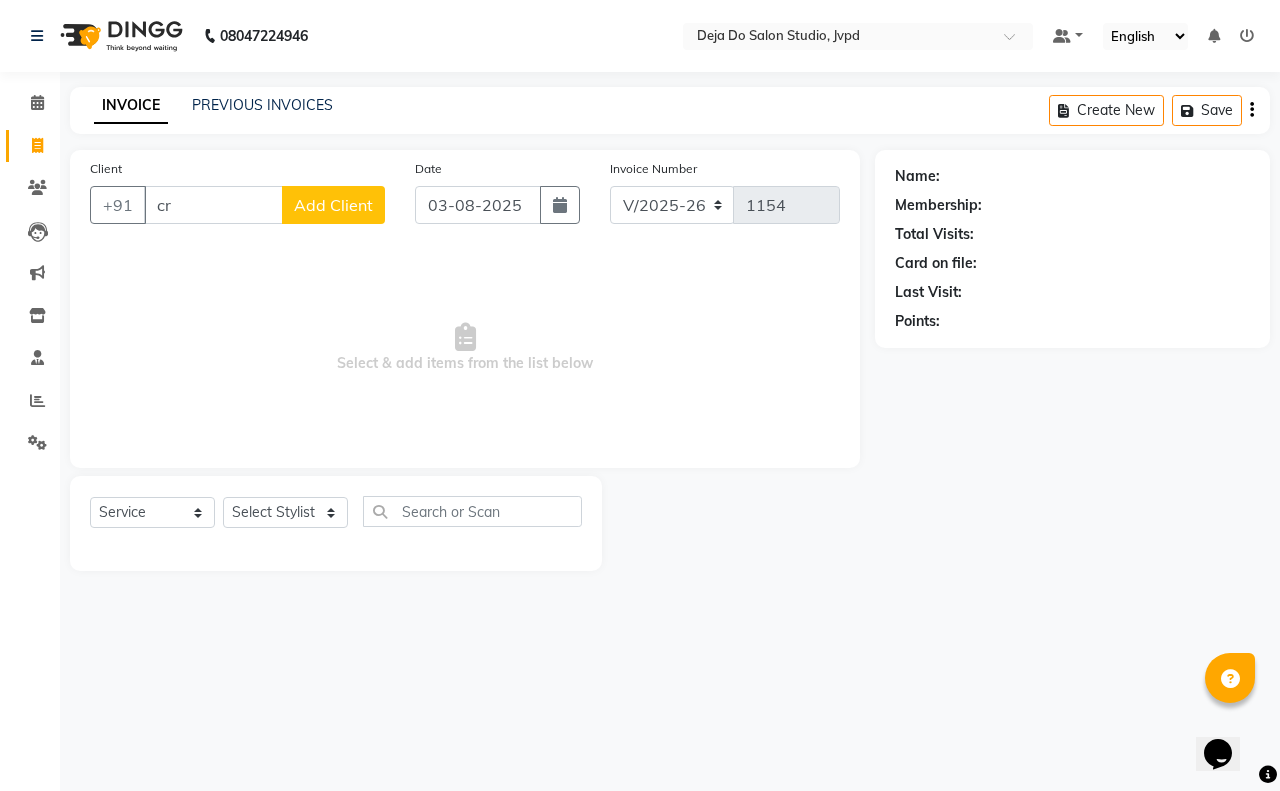 type on "c" 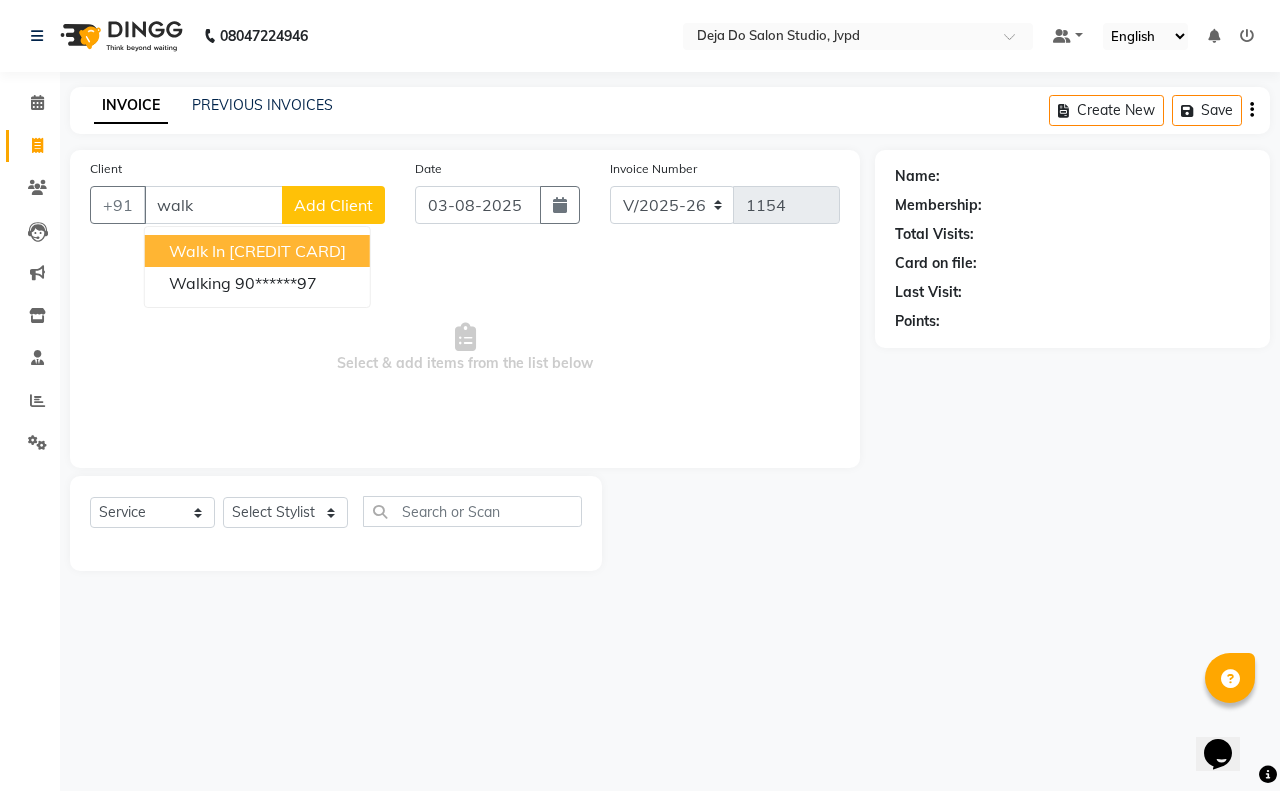 click on "[CREDIT CARD]" at bounding box center (287, 251) 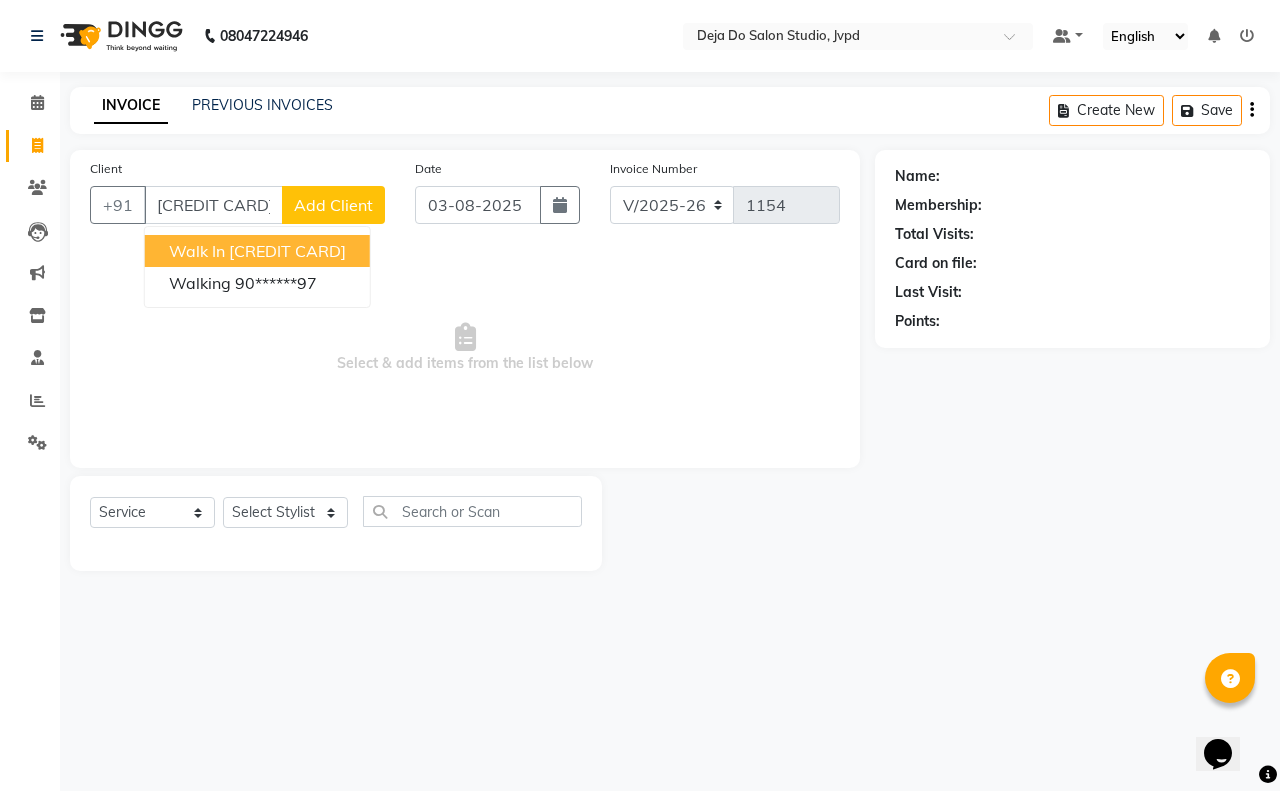 type on "[CREDIT CARD]" 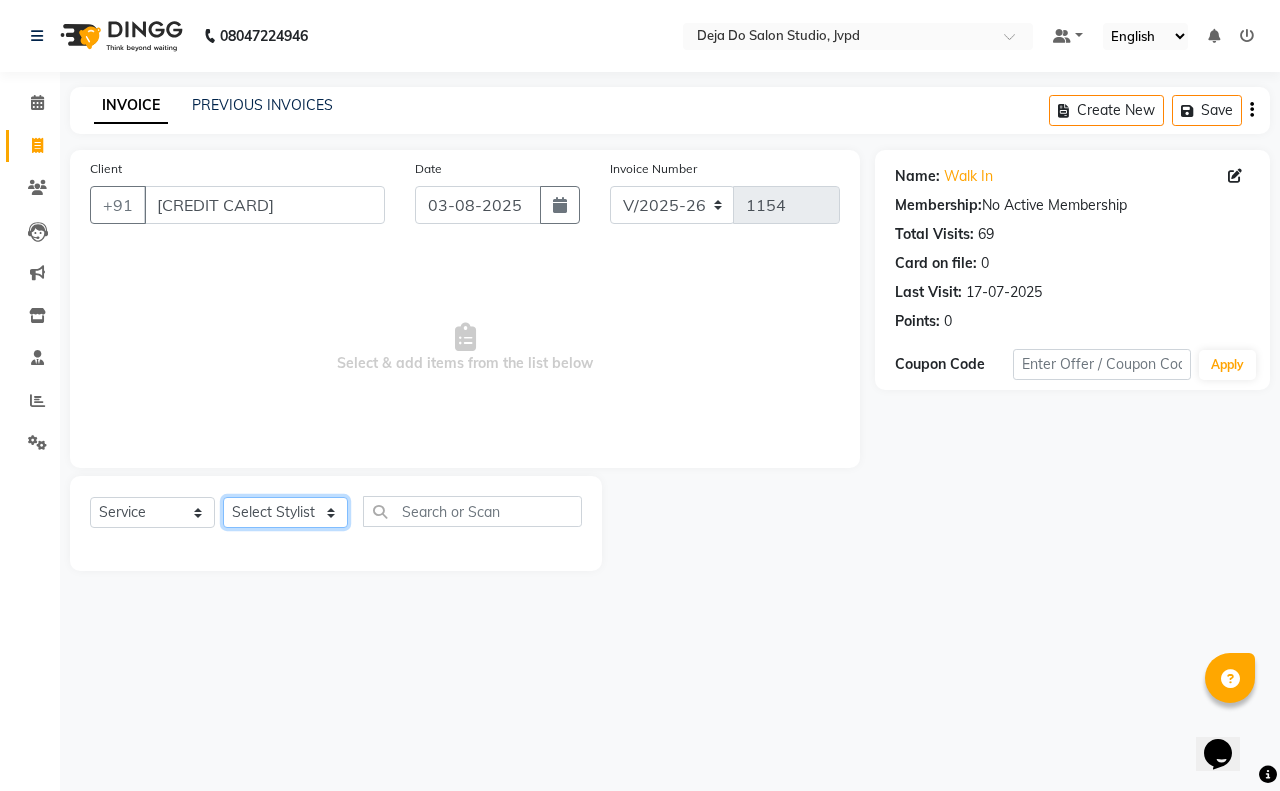 click on "Select Stylist Aditi Admin Anam  Sheikh  Arifa Shaikh Danish  Salamani Farida Fatima Kasbe Namya salian Rashi Mayur Sakina Rupani Shefali  shetty Shuaib Salamani Sumaiya sayed Sushma Pelage" 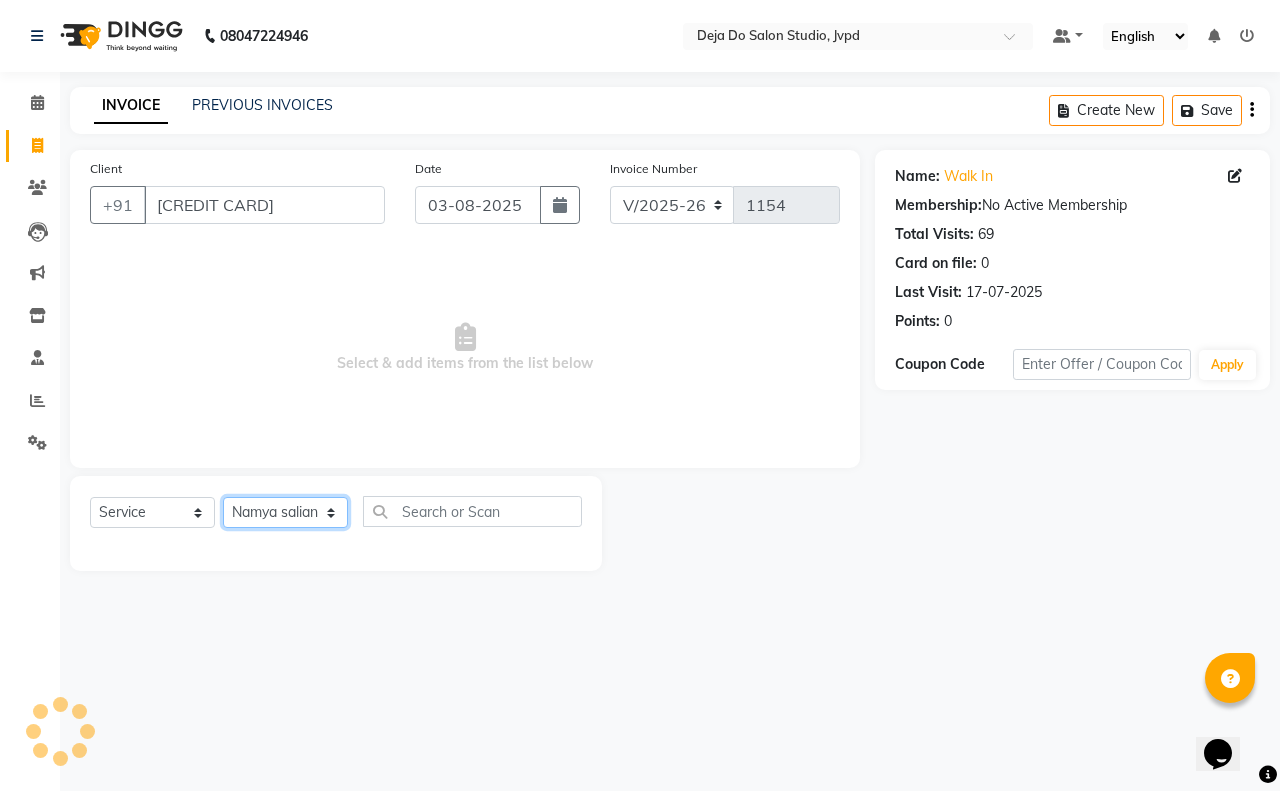 click on "Select Stylist Aditi Admin Anam  Sheikh  Arifa Shaikh Danish  Salamani Farida Fatima Kasbe Namya salian Rashi Mayur Sakina Rupani Shefali  shetty Shuaib Salamani Sumaiya sayed Sushma Pelage" 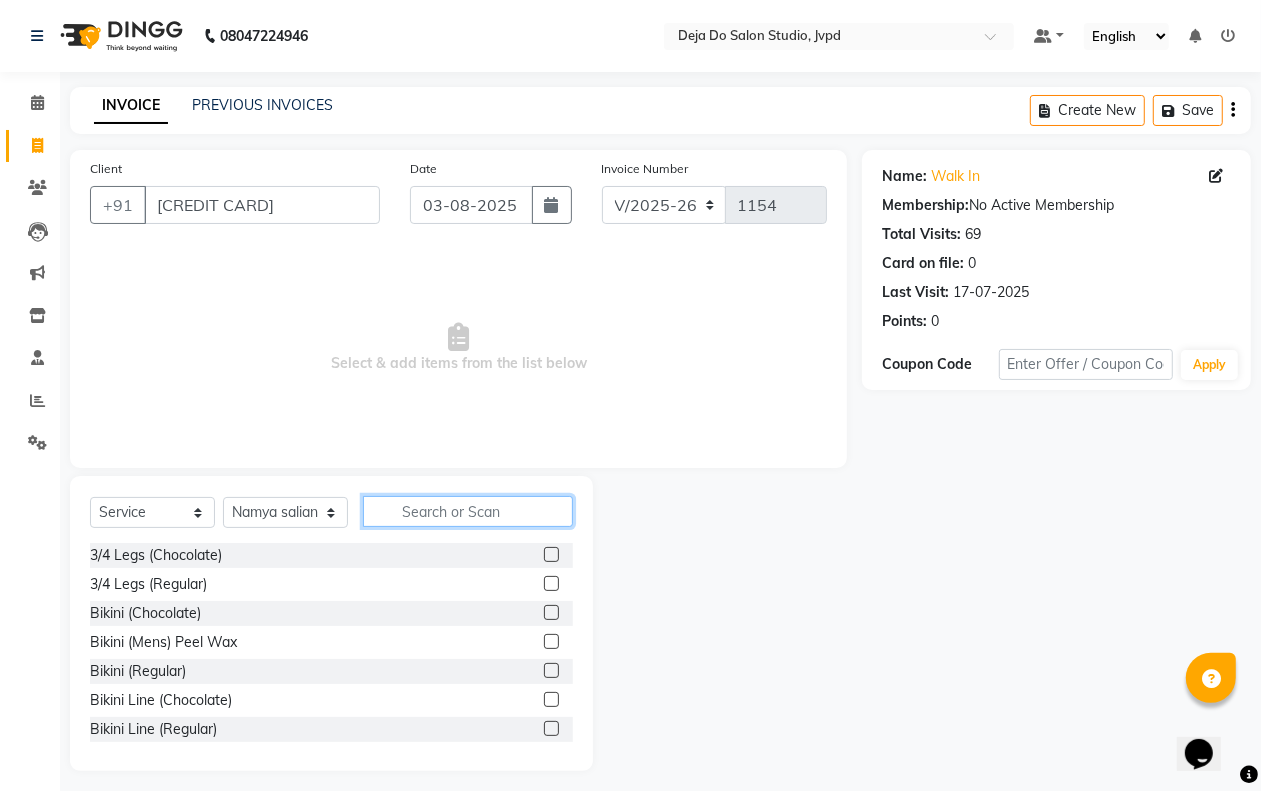 click 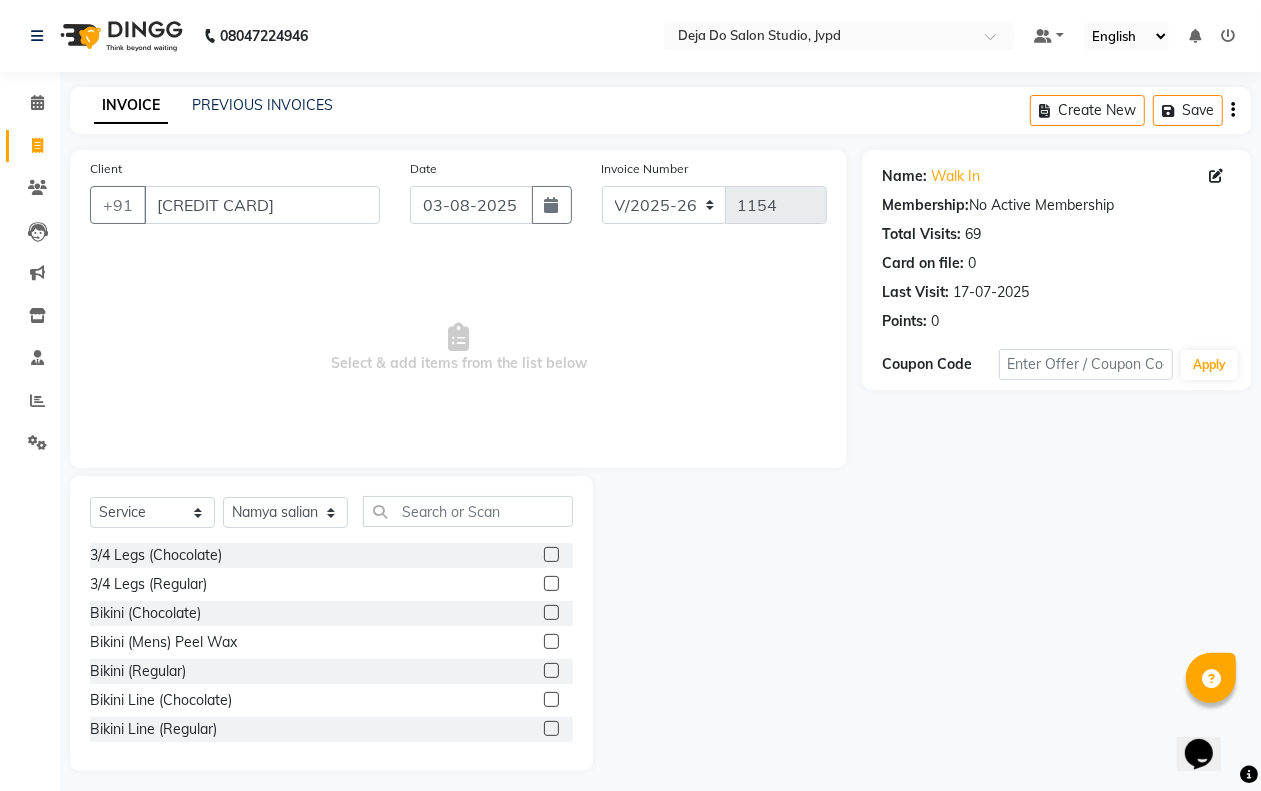 click on "Select  Service  Product  Membership  Package Voucher Prepaid Gift Card  Select Stylist Aditi Admin Anam  Sheikh  Arifa Shaikh Danish  Salamani Farida Fatima Kasbe Namya salian Rashi Mayur Sakina Rupani Shefali  shetty Shuaib Salamani Sumaiya sayed Sushma Pelage" 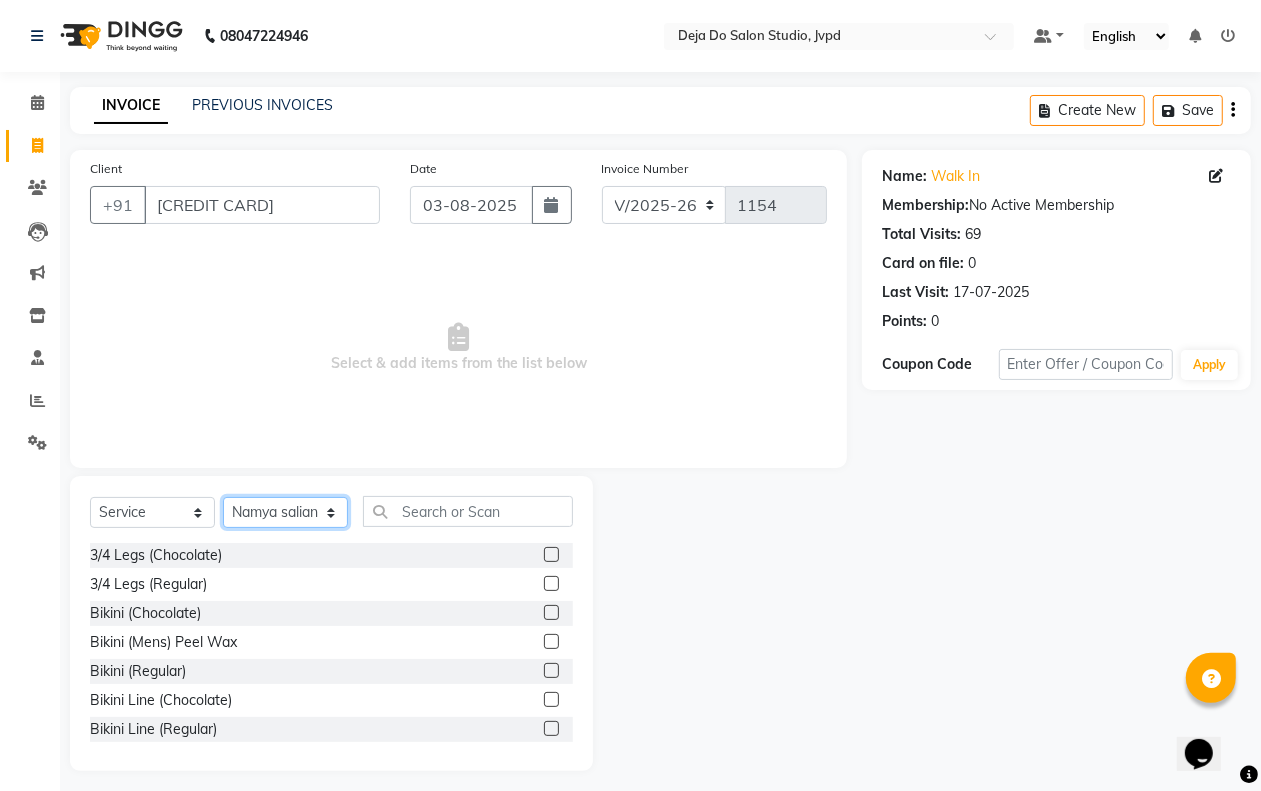 click on "Select Stylist Aditi Admin Anam  Sheikh  Arifa Shaikh Danish  Salamani Farida Fatima Kasbe Namya salian Rashi Mayur Sakina Rupani Shefali  shetty Shuaib Salamani Sumaiya sayed Sushma Pelage" 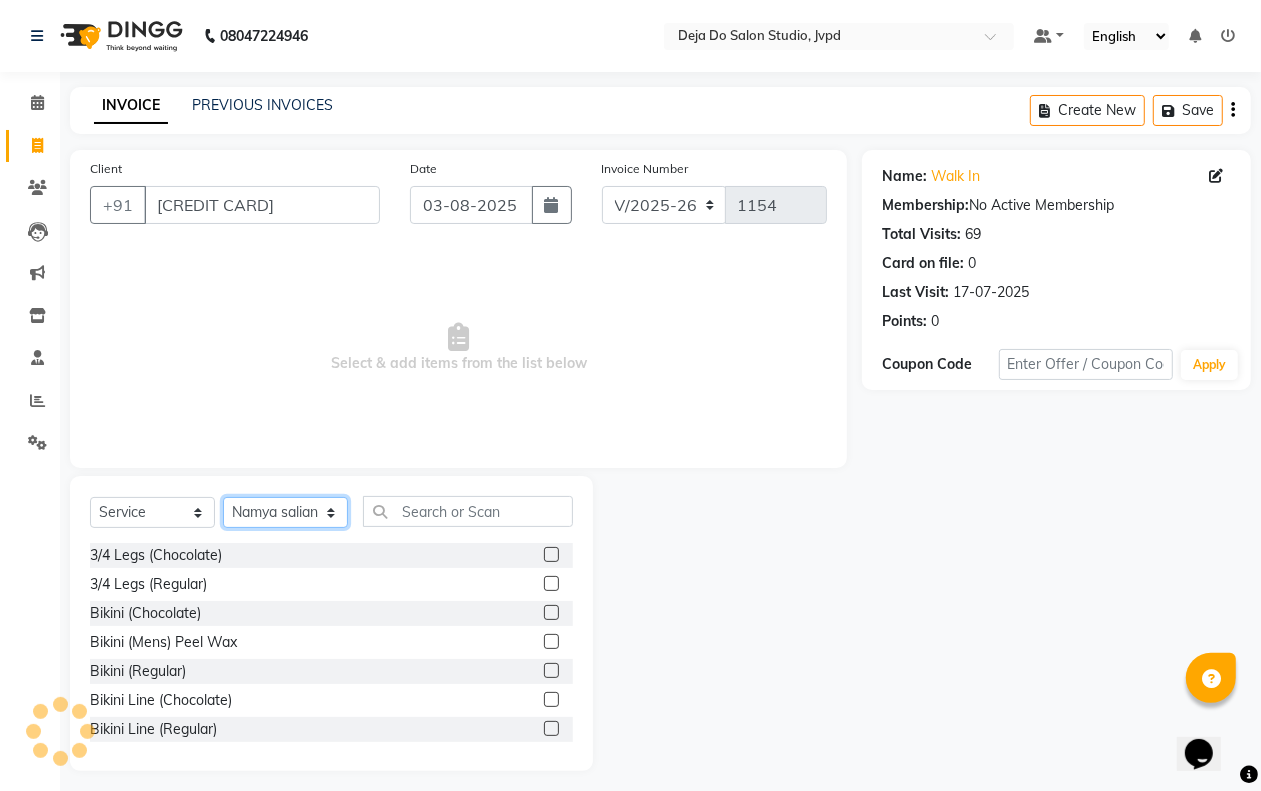 select on "62498" 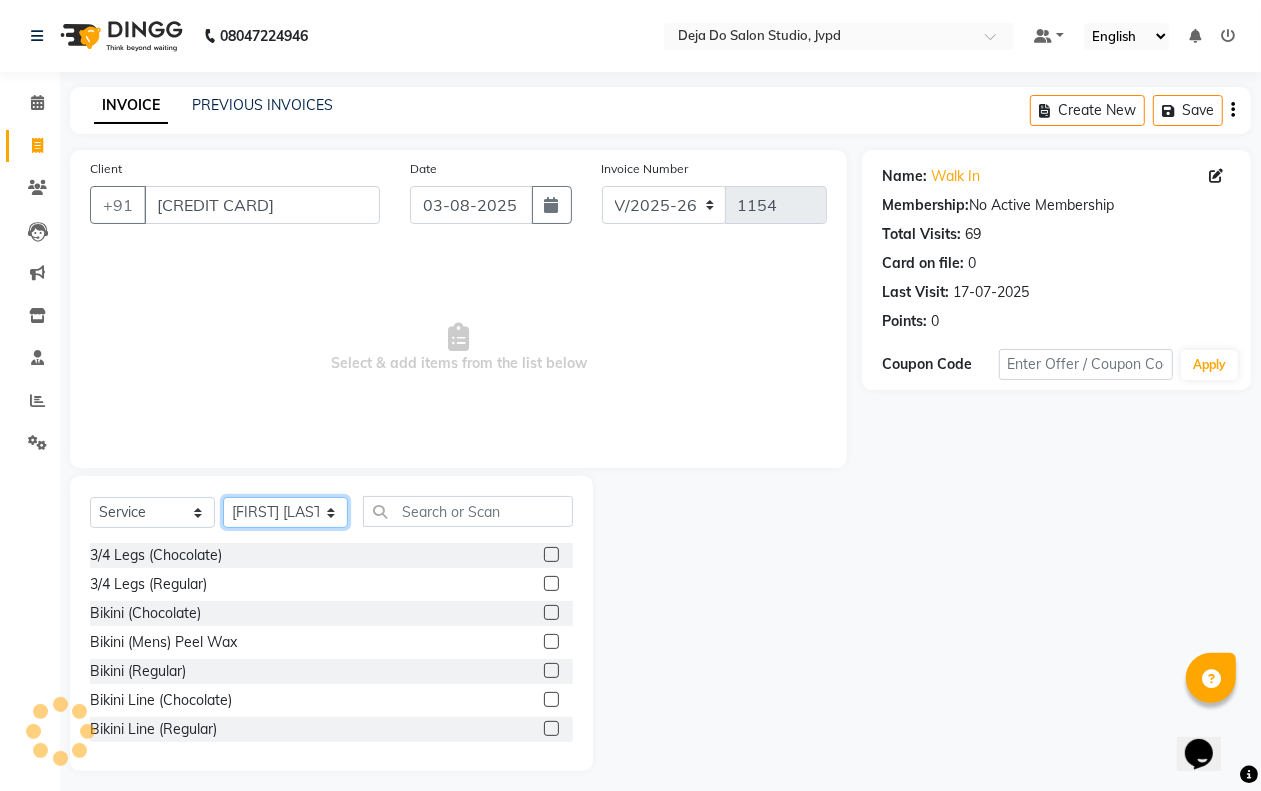 click on "Select Stylist Aditi Admin Anam  Sheikh  Arifa Shaikh Danish  Salamani Farida Fatima Kasbe Namya salian Rashi Mayur Sakina Rupani Shefali  shetty Shuaib Salamani Sumaiya sayed Sushma Pelage" 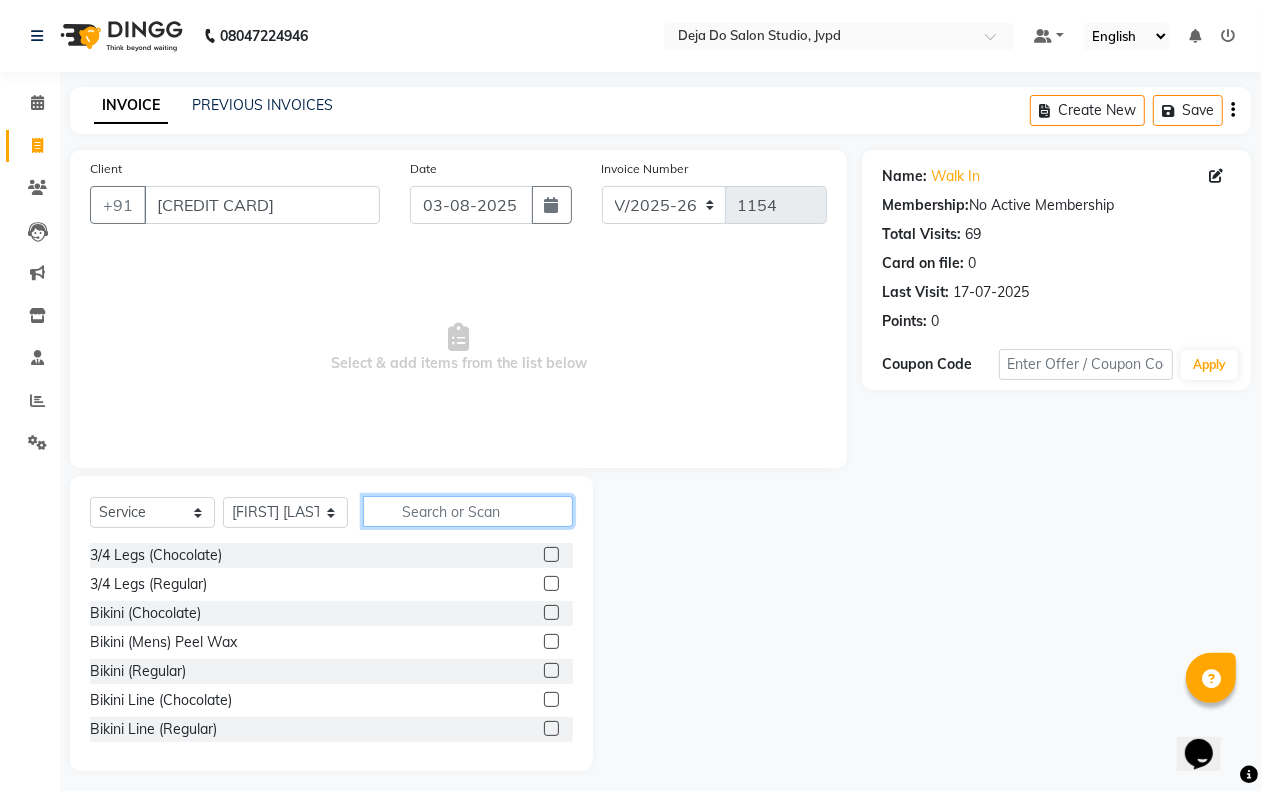 click 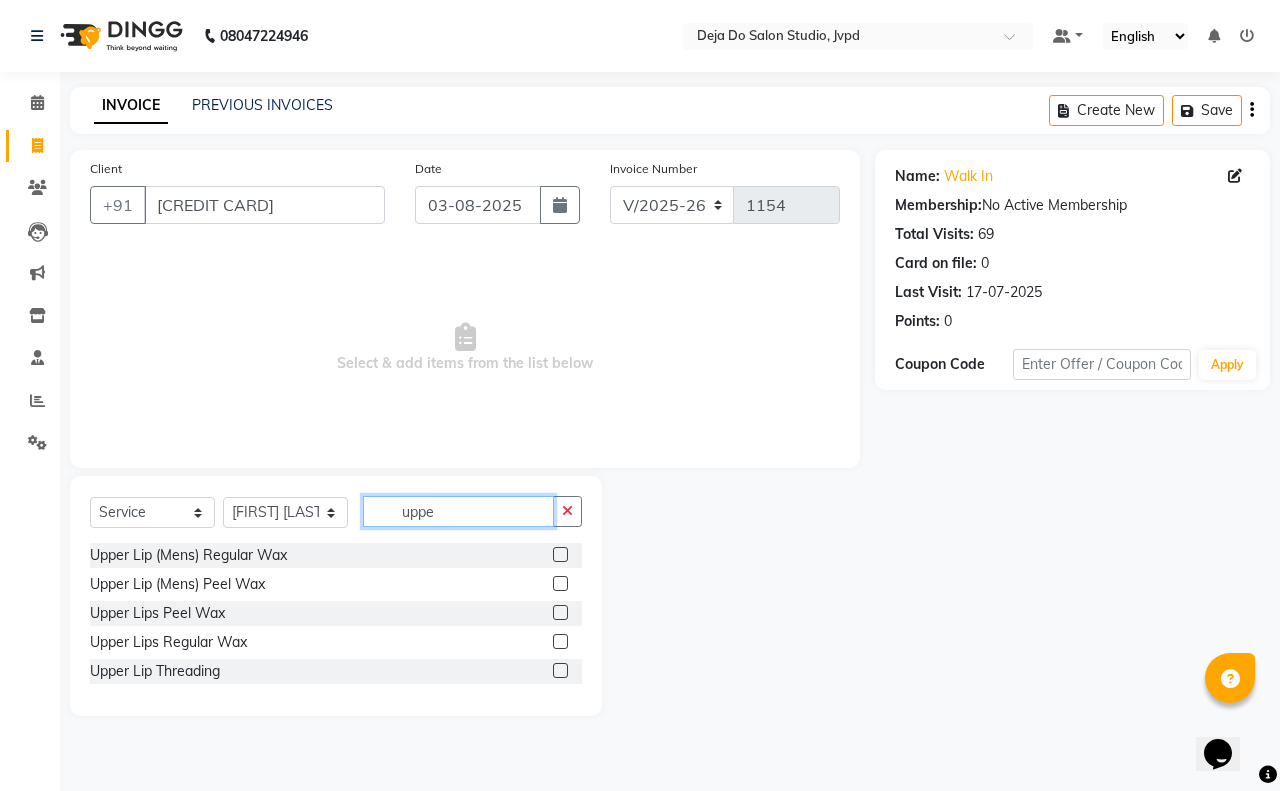 type on "uppe" 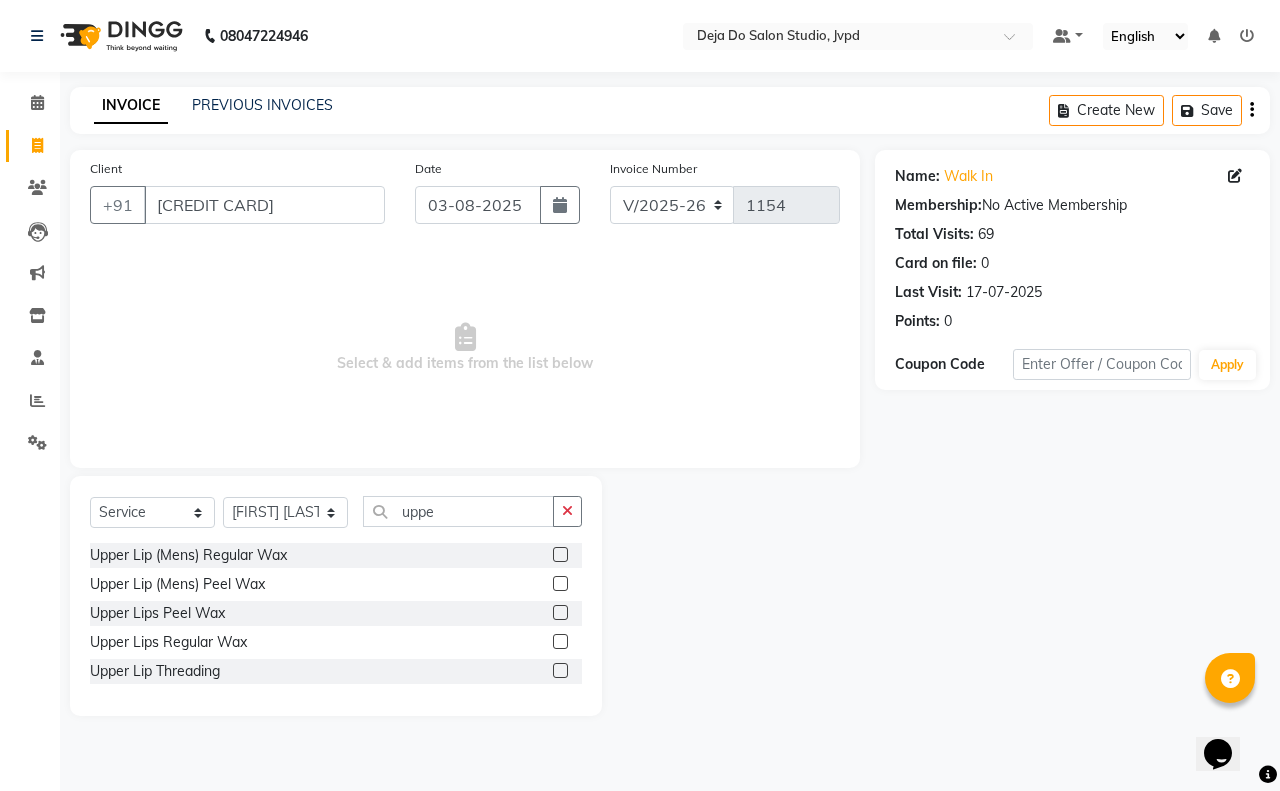 click 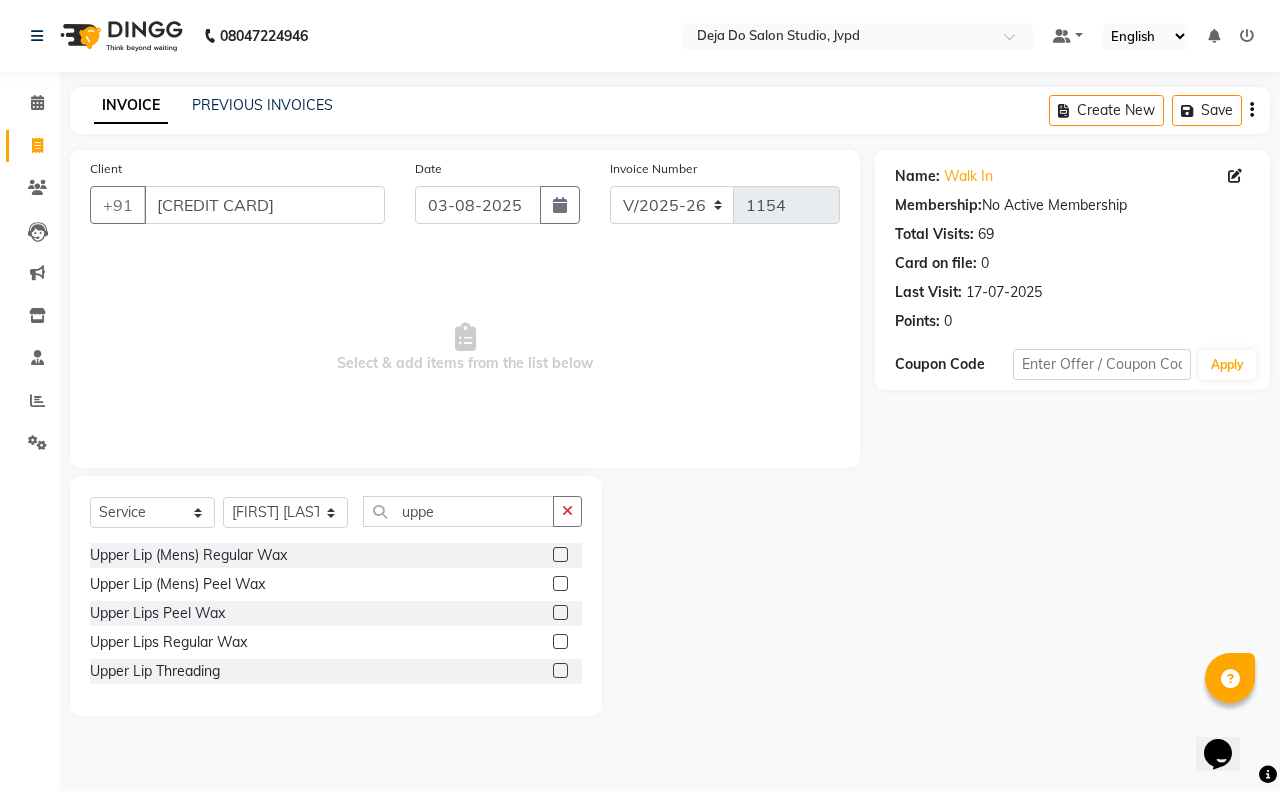 click at bounding box center (559, 613) 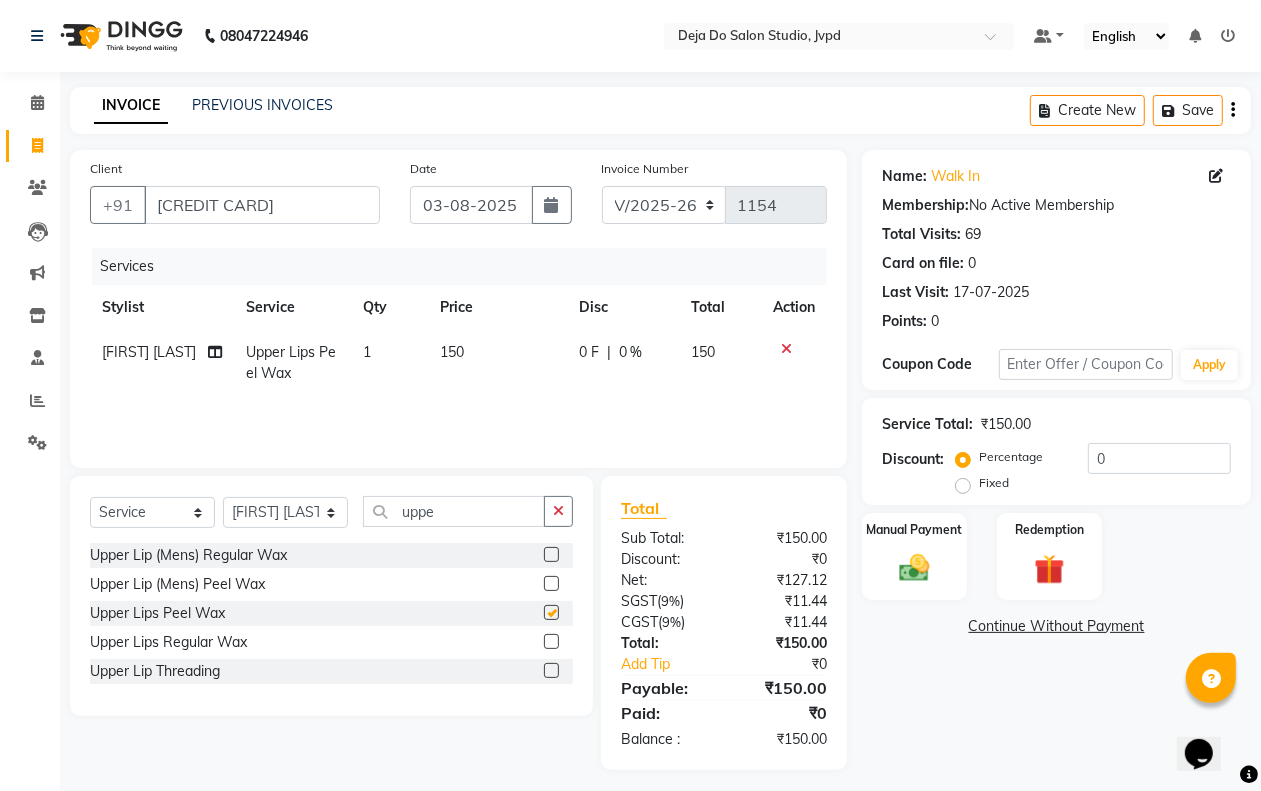 checkbox on "false" 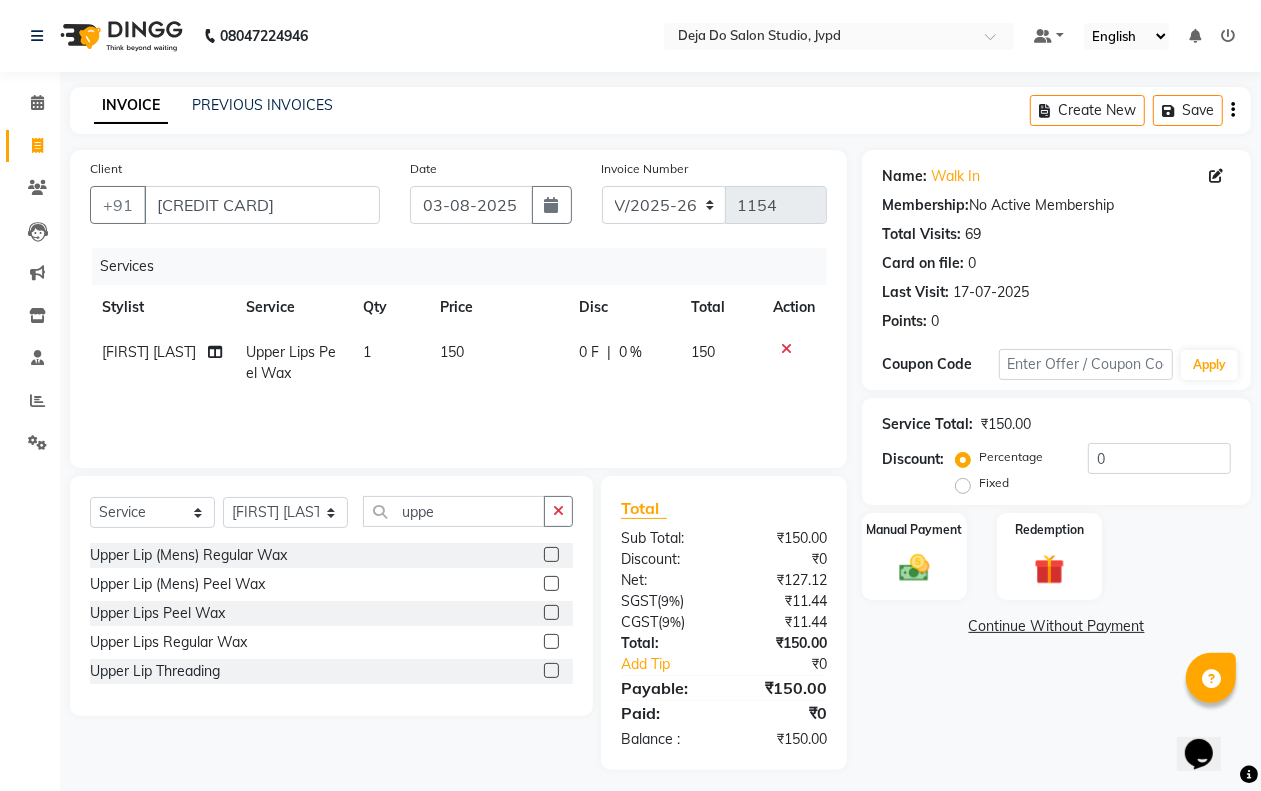 click on "150" 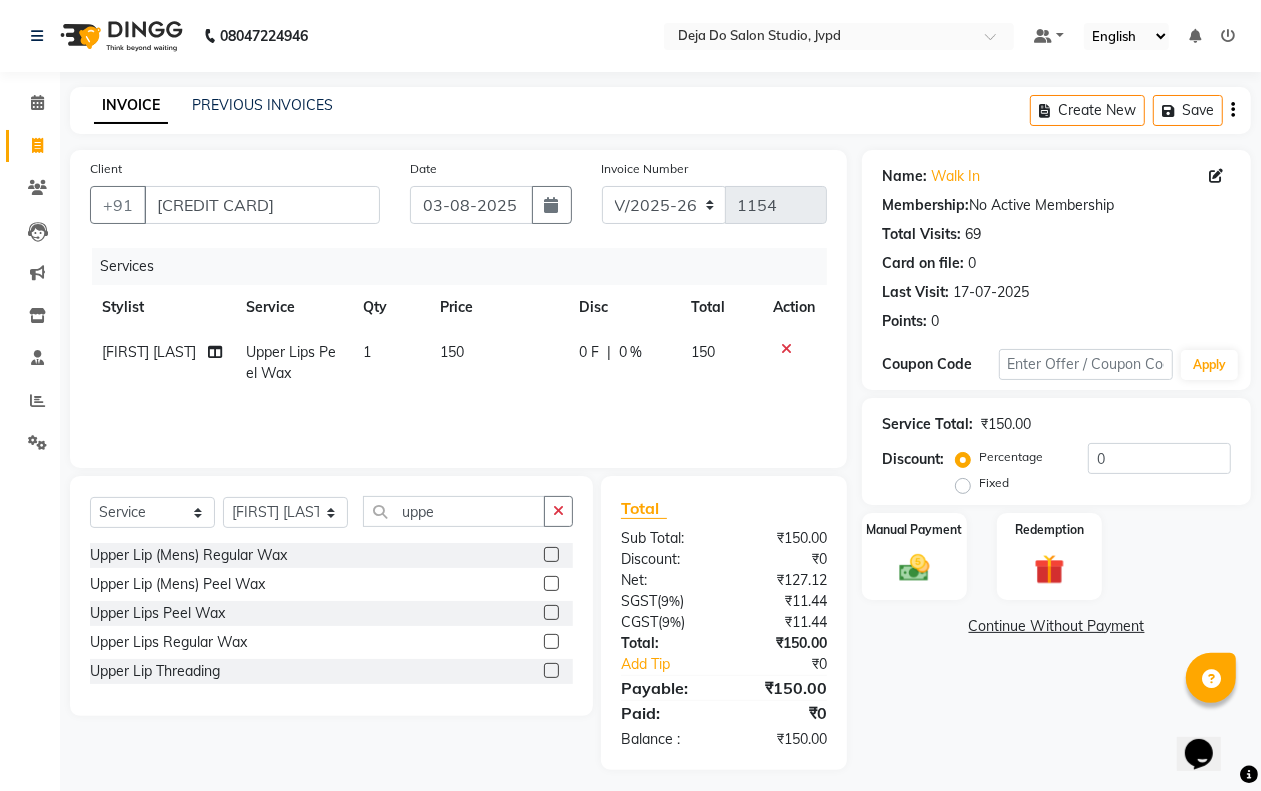 select on "62498" 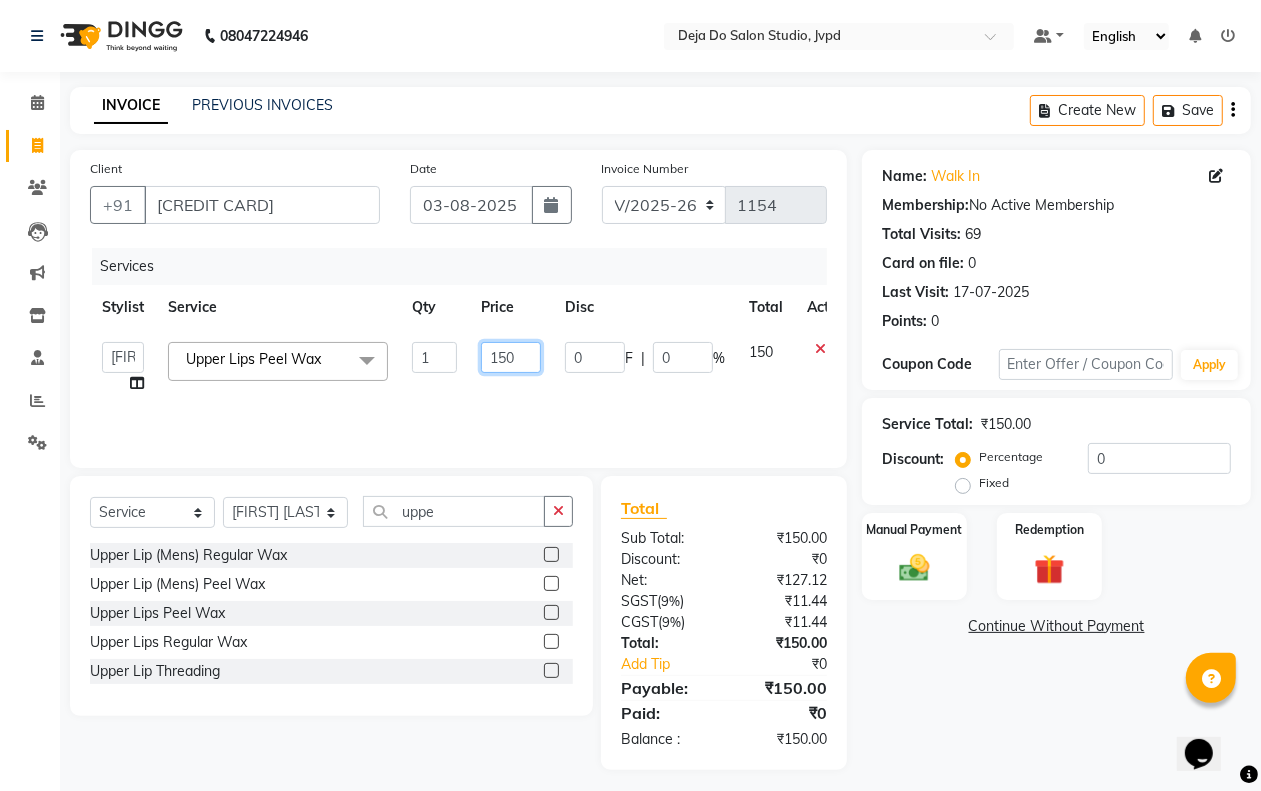 click on "150" 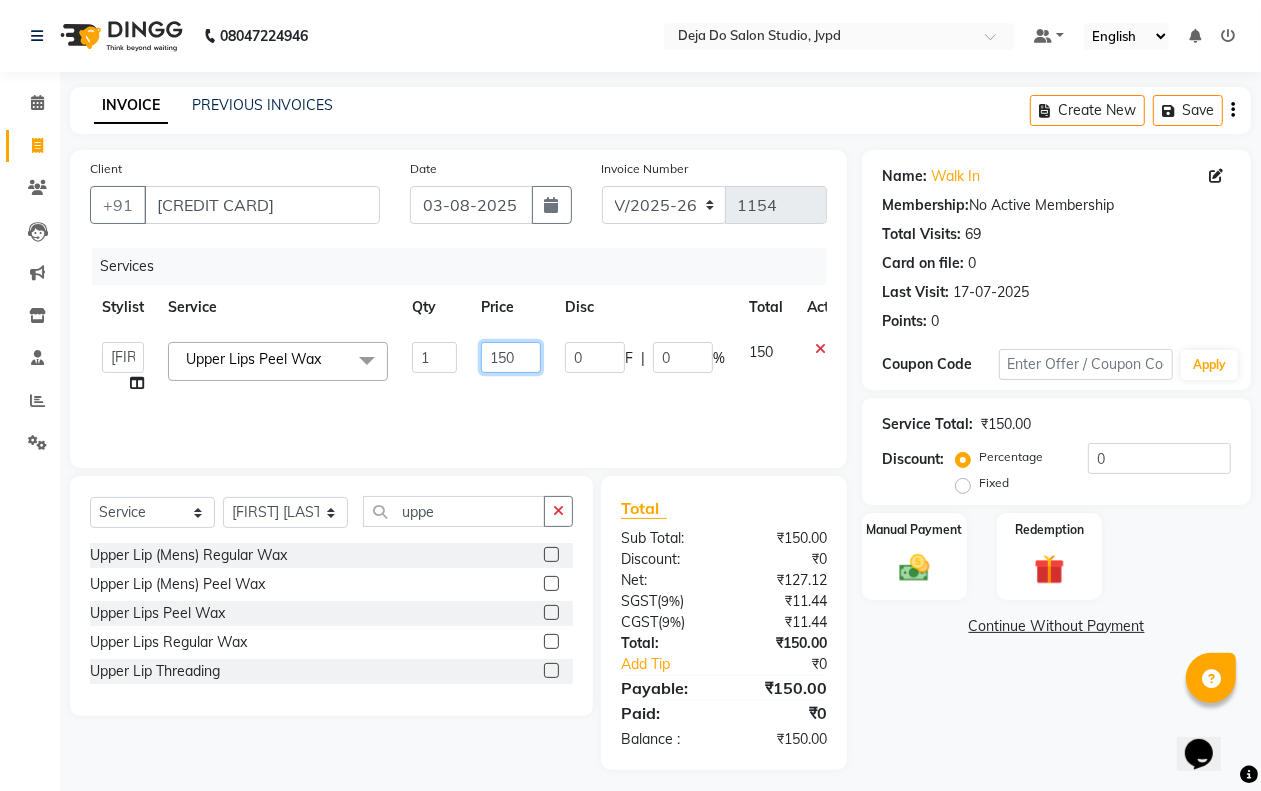 click on "150" 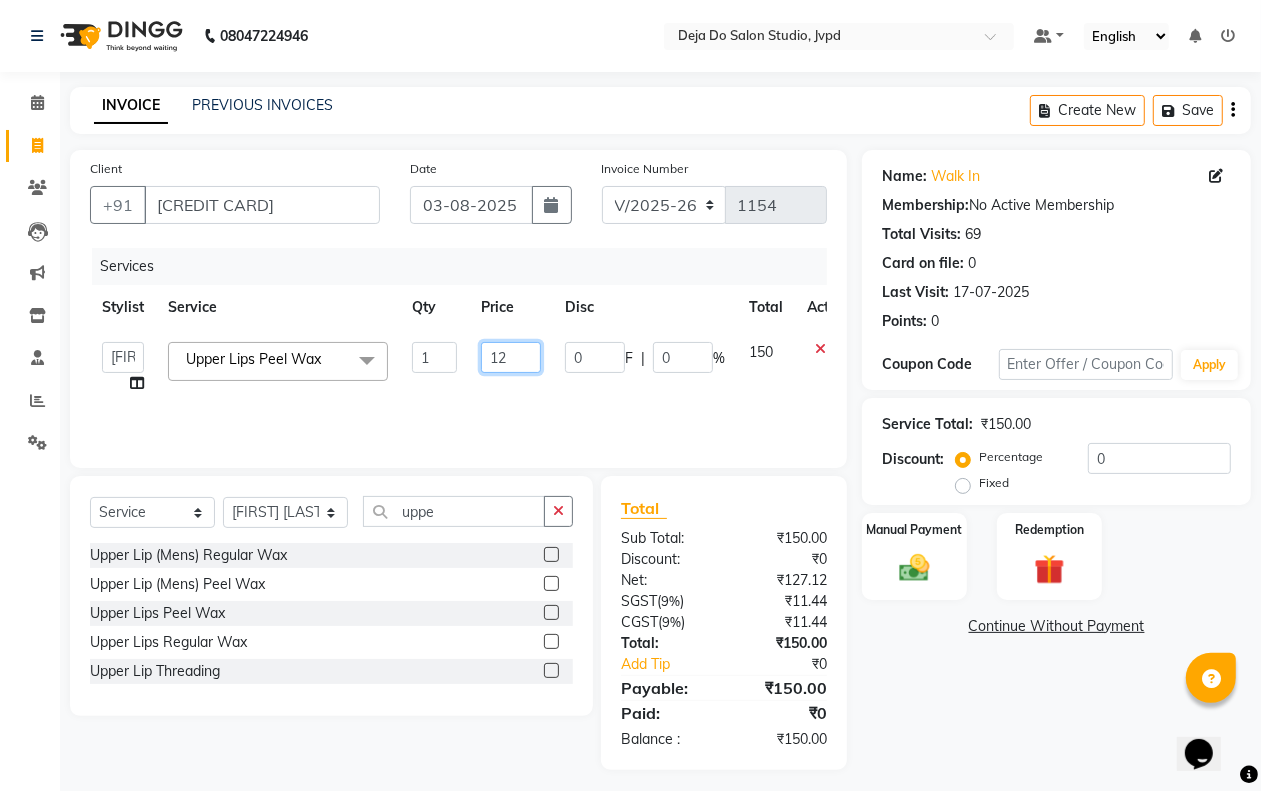 type on "120" 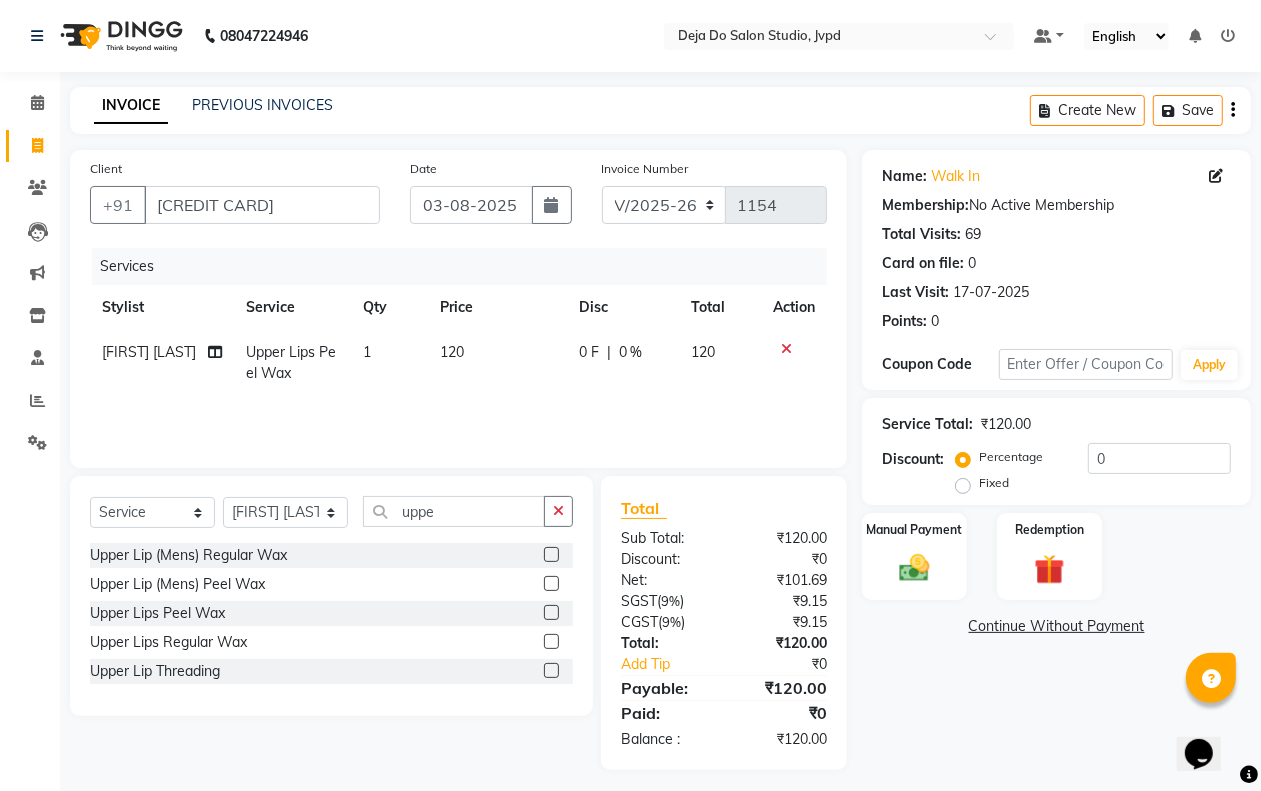 click on "Services Stylist Service Qty Price Disc Total Action [FIRST] [LAST] Upper Lips Peel Wax 1 120 0 F | 0 % 120" 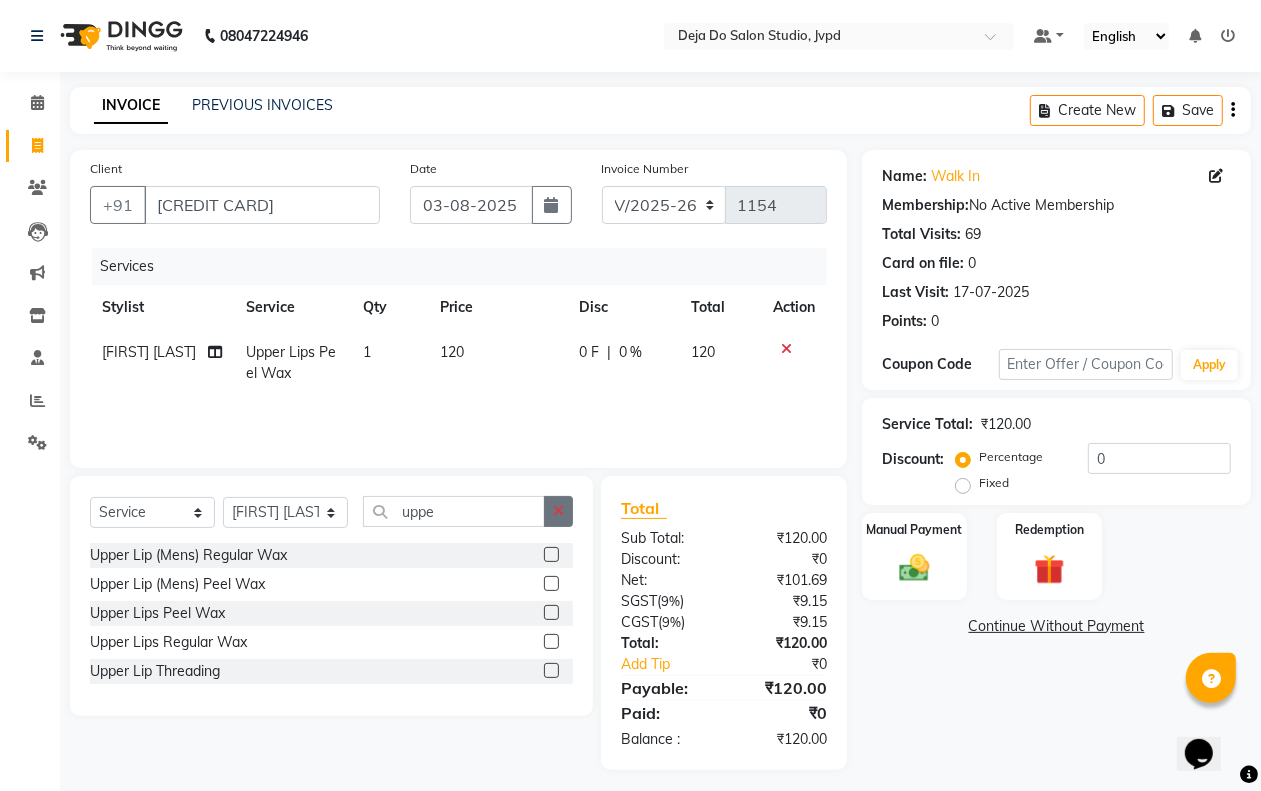 click 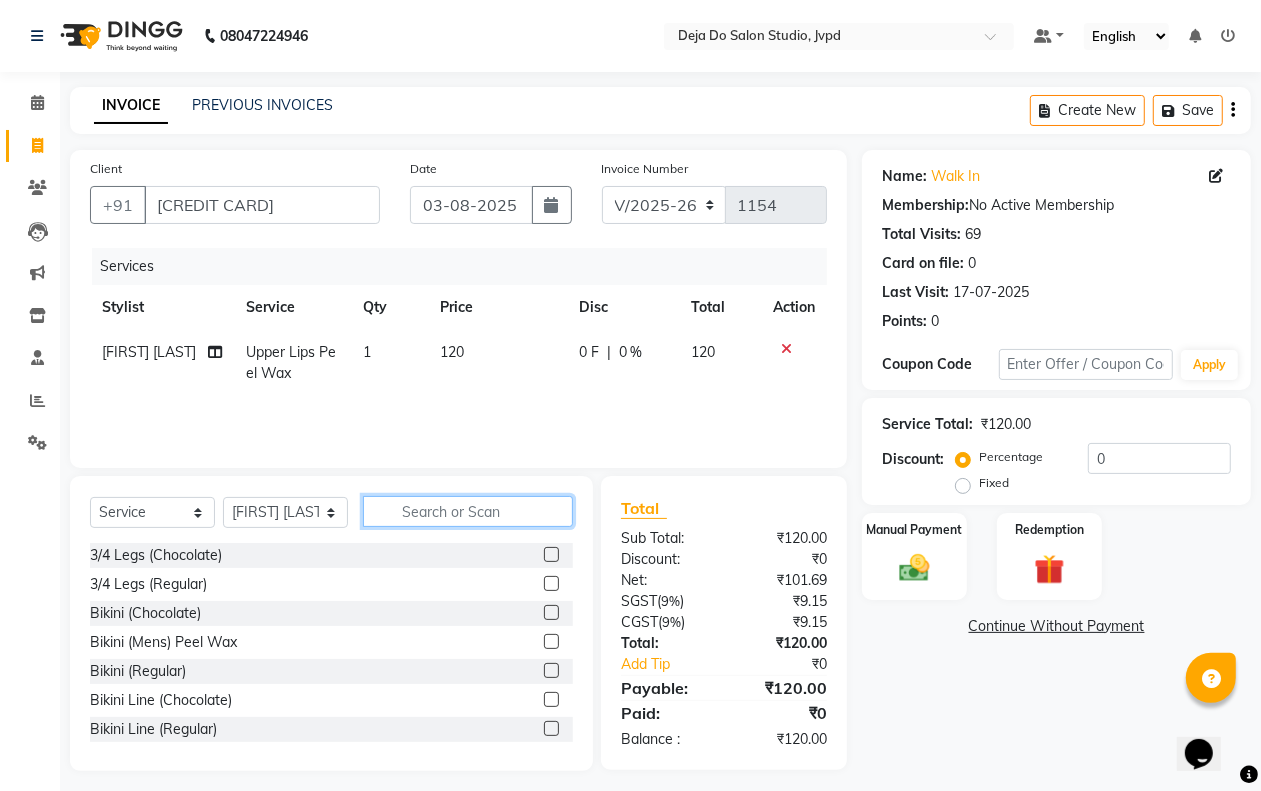 click 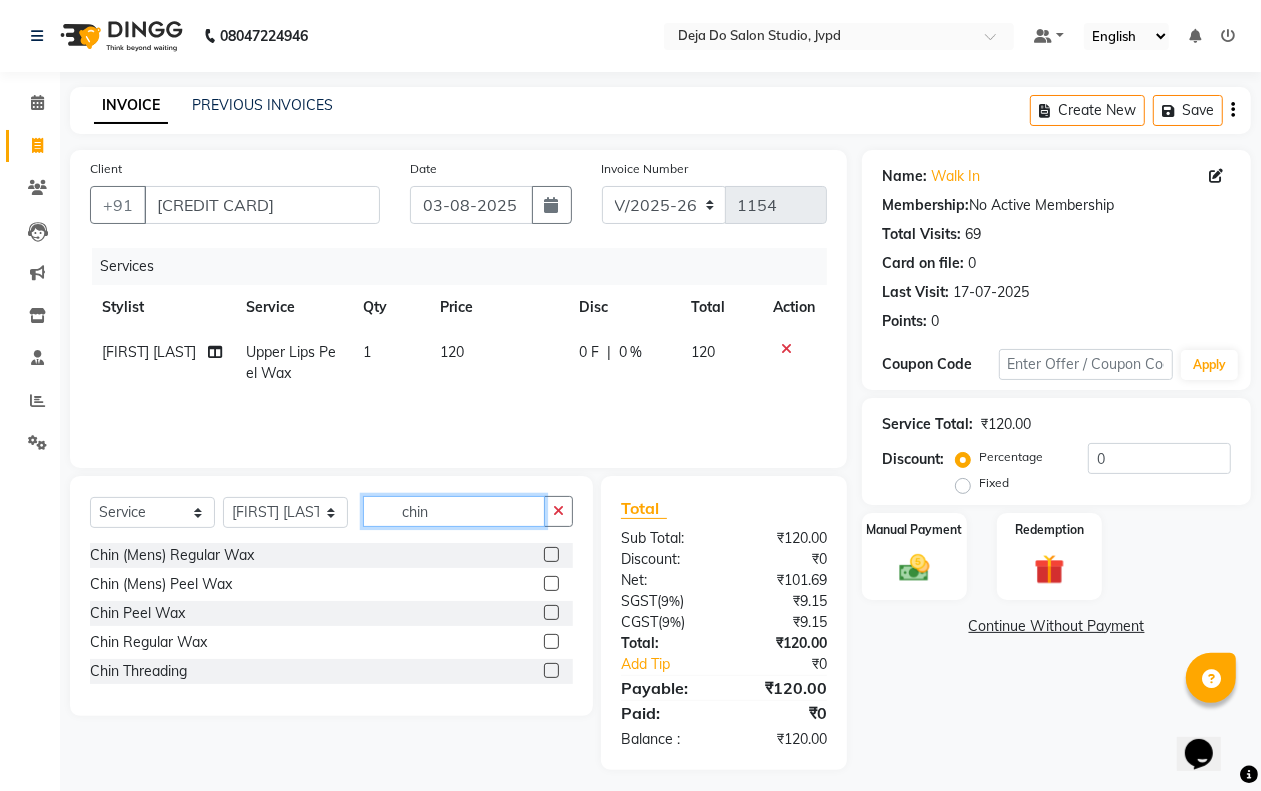 type on "chin" 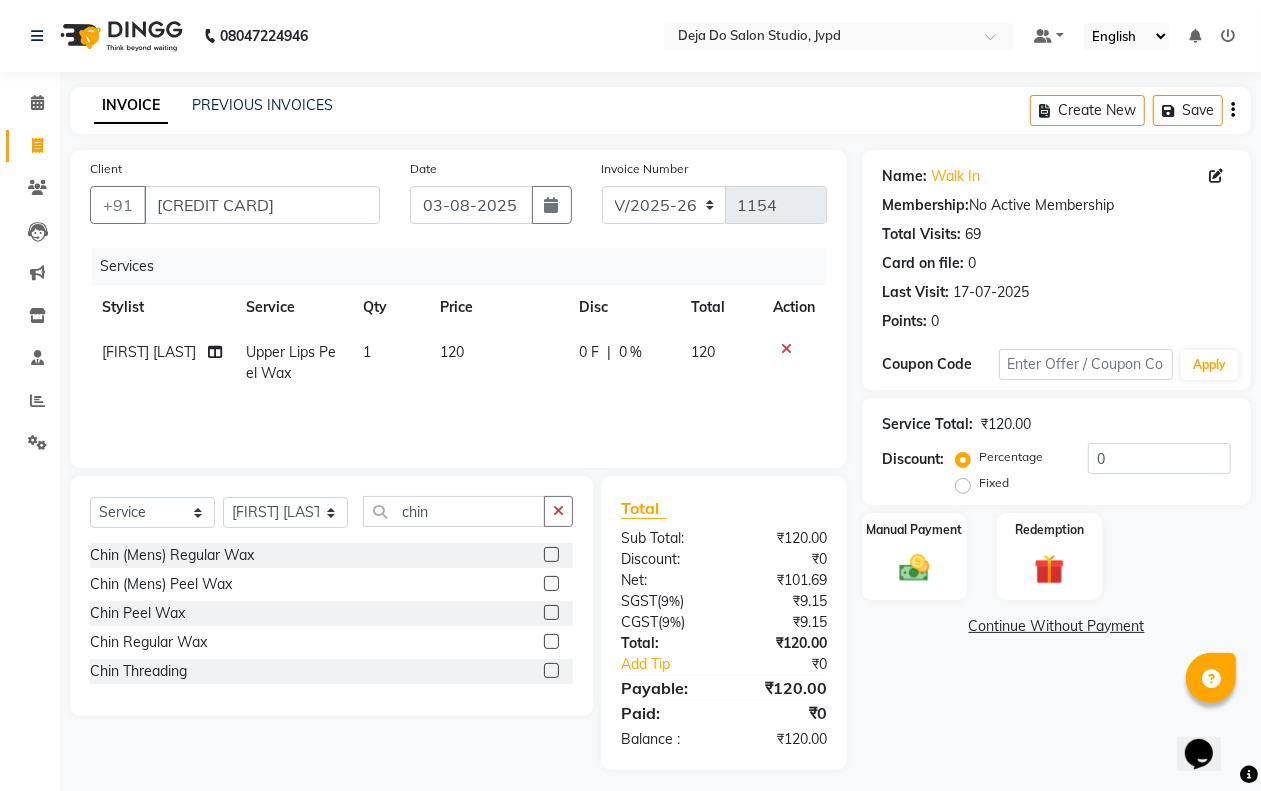 click 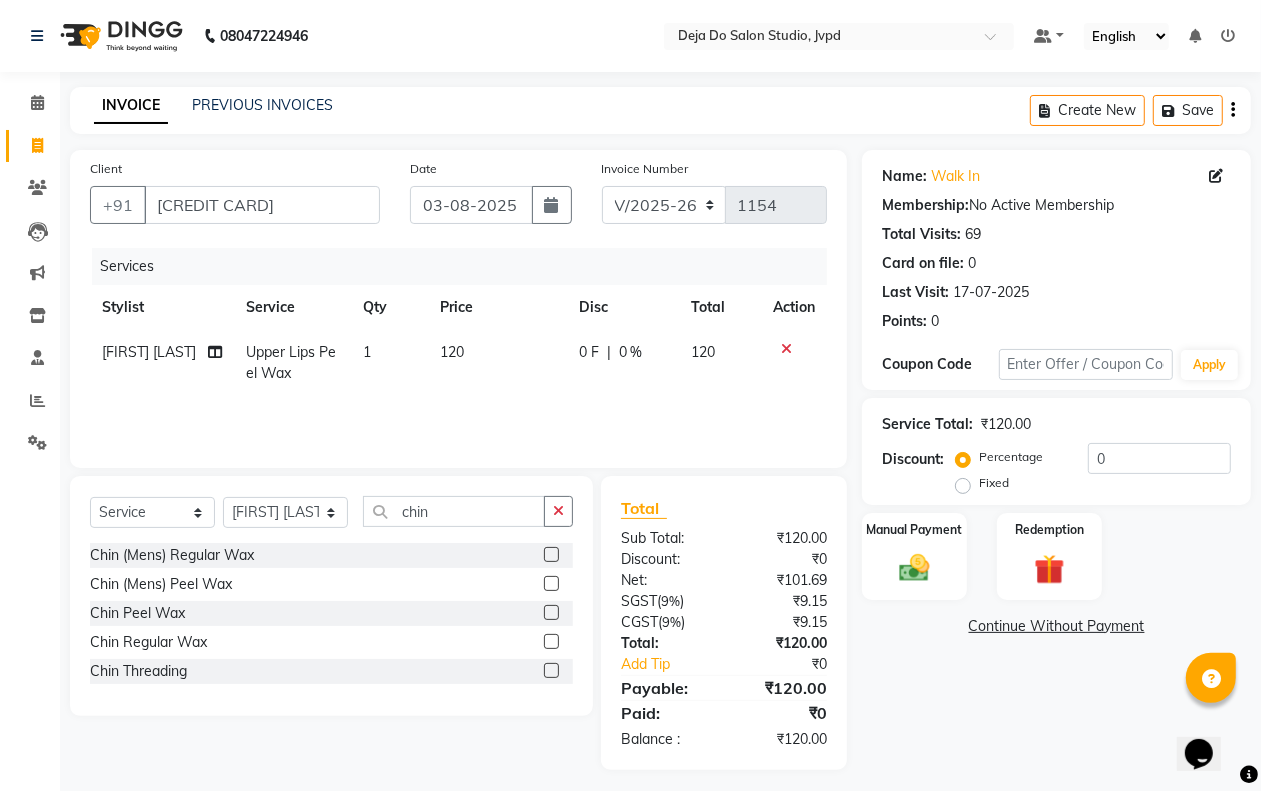 click at bounding box center (550, 613) 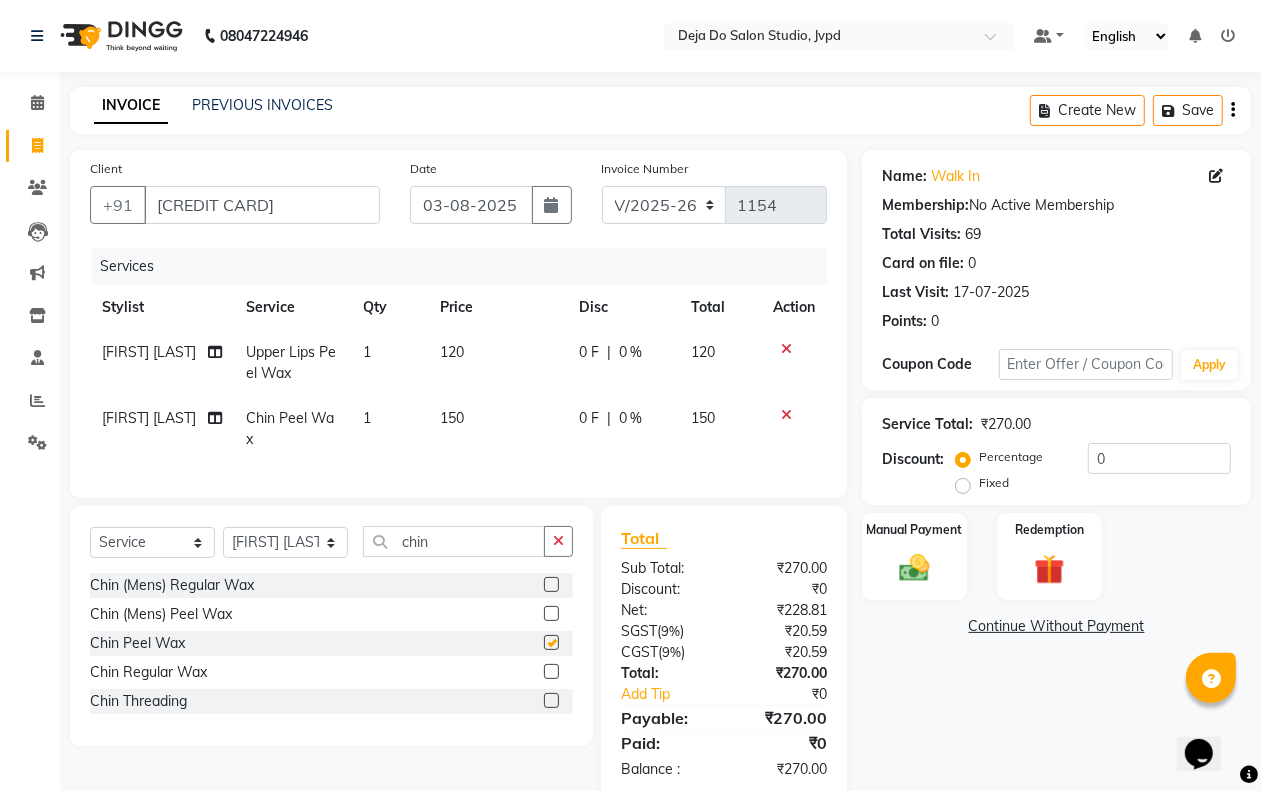 checkbox on "false" 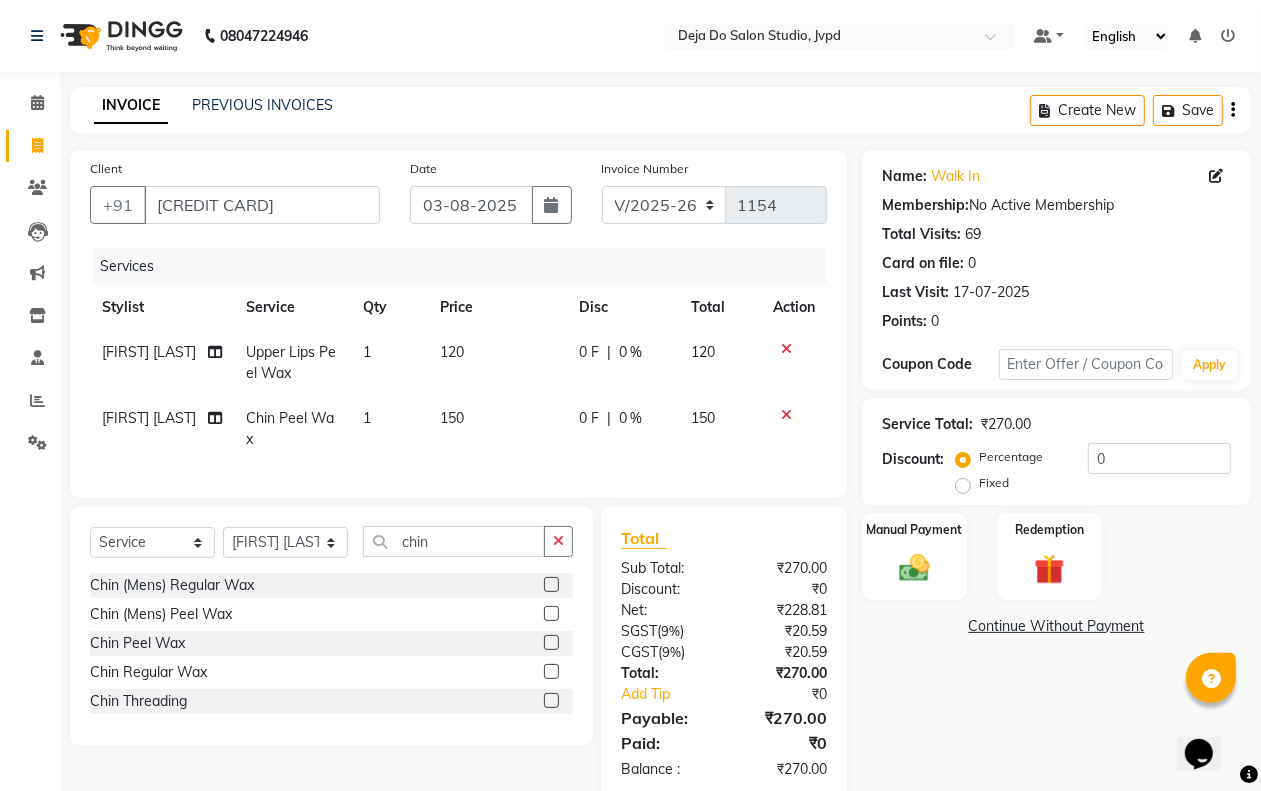 click on "150" 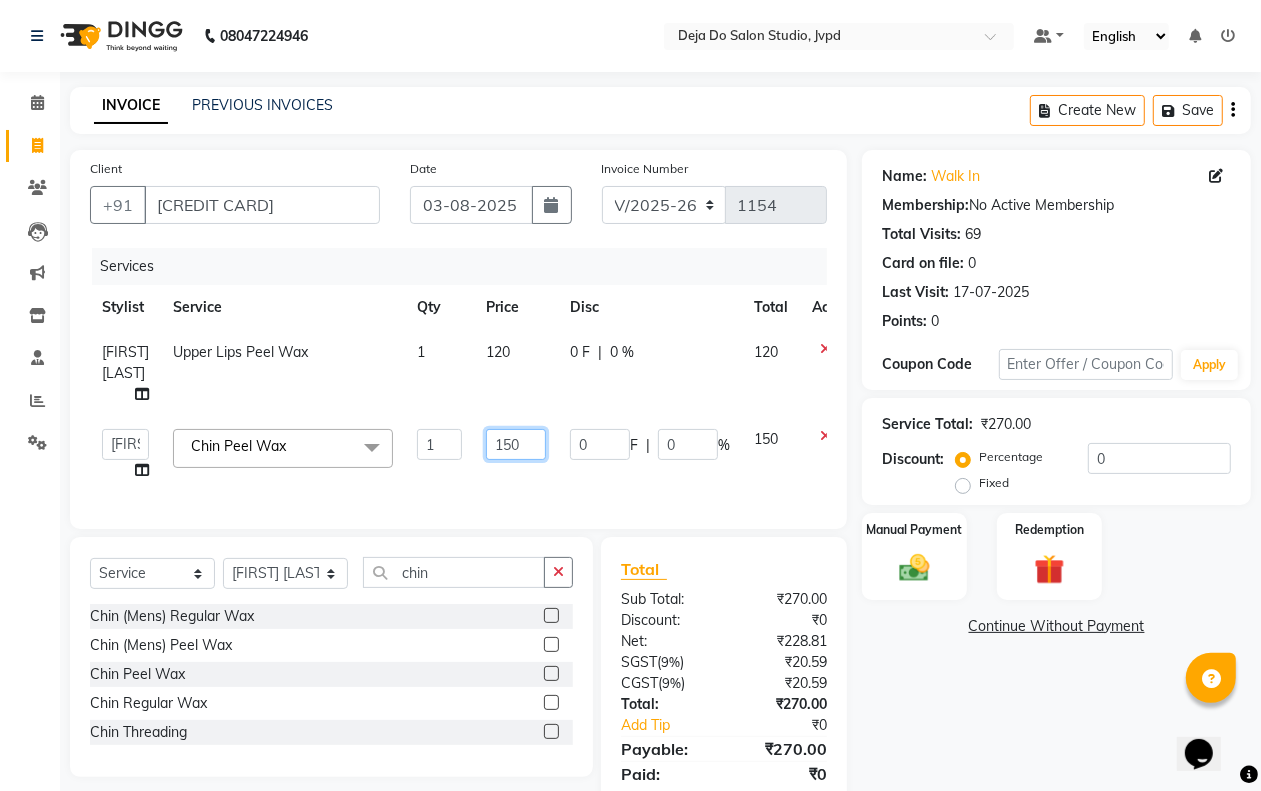 click on "150" 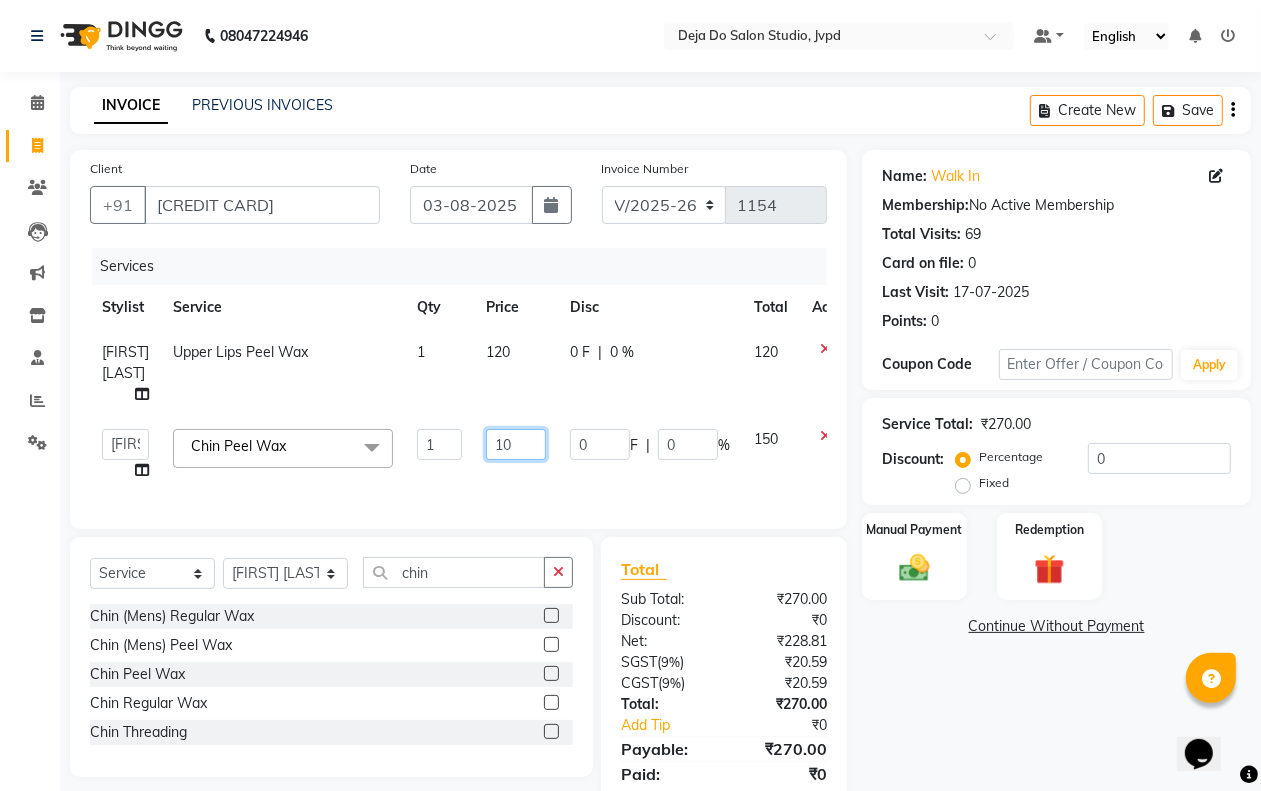 type on "130" 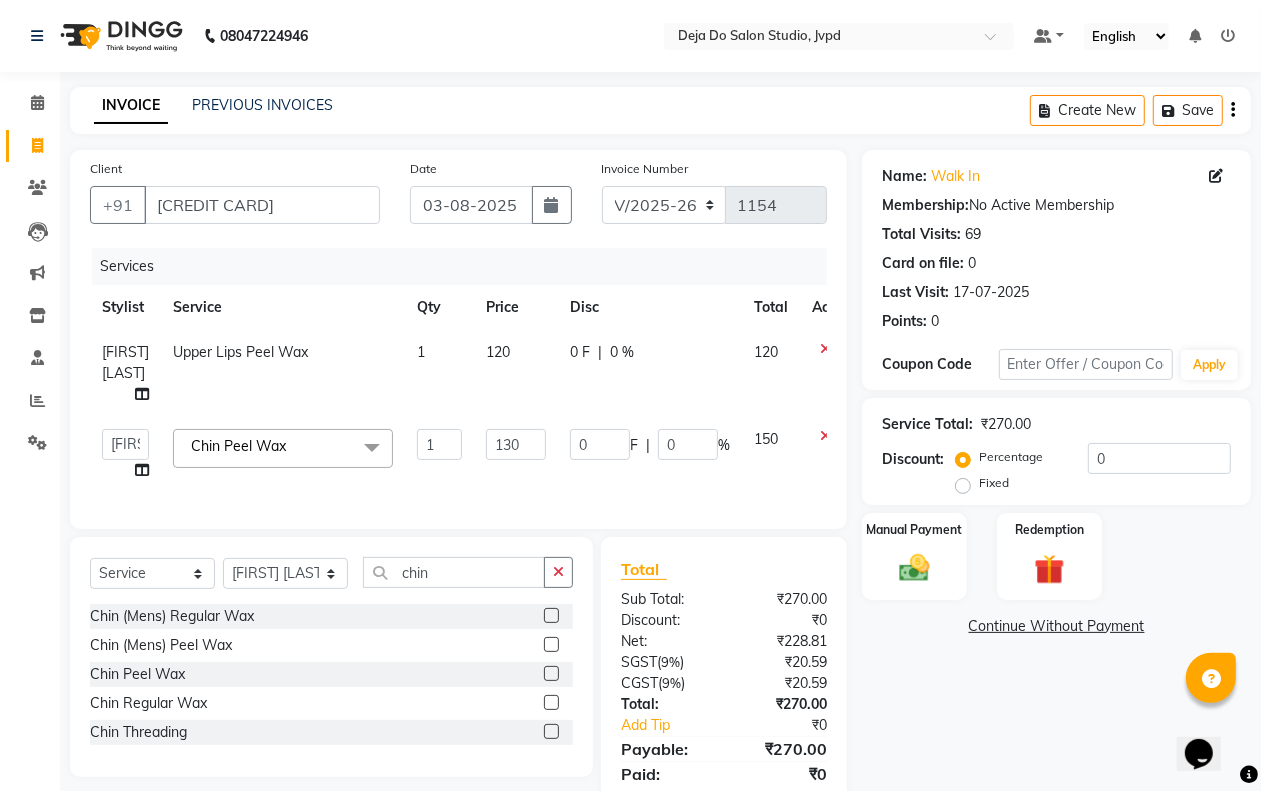 click on "Services Stylist Service Qty Price Disc Total Action [FIRST] [LAST] Admin Anam Sheikh Arifa Shaikh Danish Salamani Farida Fatima Kasbe Namya salian Rashi Mayur Sakina Rupani Shefali shetty Shuaib Salamani Sumaiya sayed Sushma Pelage Chin Peel Wax x 3/4 Legs (Chocolate) 3/4 Legs (Regular) Bikini (Chocolate) Bikini (Mens) Peel Wax Bikini (Regular) Bikini Line (Chocolate) Bikini Line (Regular) Bikini Peel Wax Chin (Mens) Regular Wax Chin (Mens) Peel Wax Chin Peel Wax Chin Regular Wax Clean Shave Peel Wax (Mens) Forehead (Mens) Regular Wax Forehead (Mens) Peel Wax Forehead Peel Wax Forehead Regular Wax Full Arms + Underarms (Chocolate) Full Arms + Underarms (Regular) Full Back (Chocolate) Full Back (Regular) Full Face (Mens) Regular Wax Full Face (Mens) Peel Wax Lower Lip (Mens) Peel Wax Full Face Regular Wax Full Front (Chocolate) Full Front (Regular) Full Legs (Chocolate) Full Legs (Regular) credit Tongs" 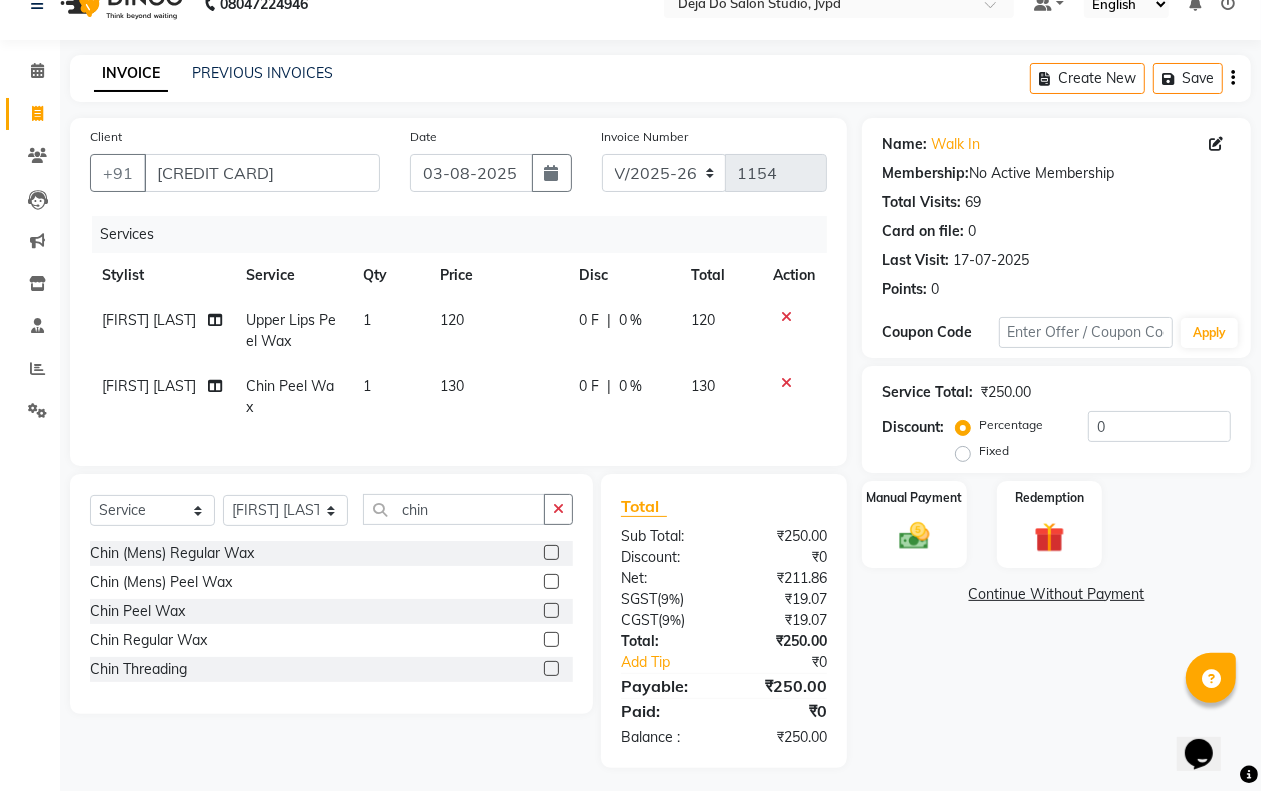 scroll, scrollTop: 57, scrollLeft: 0, axis: vertical 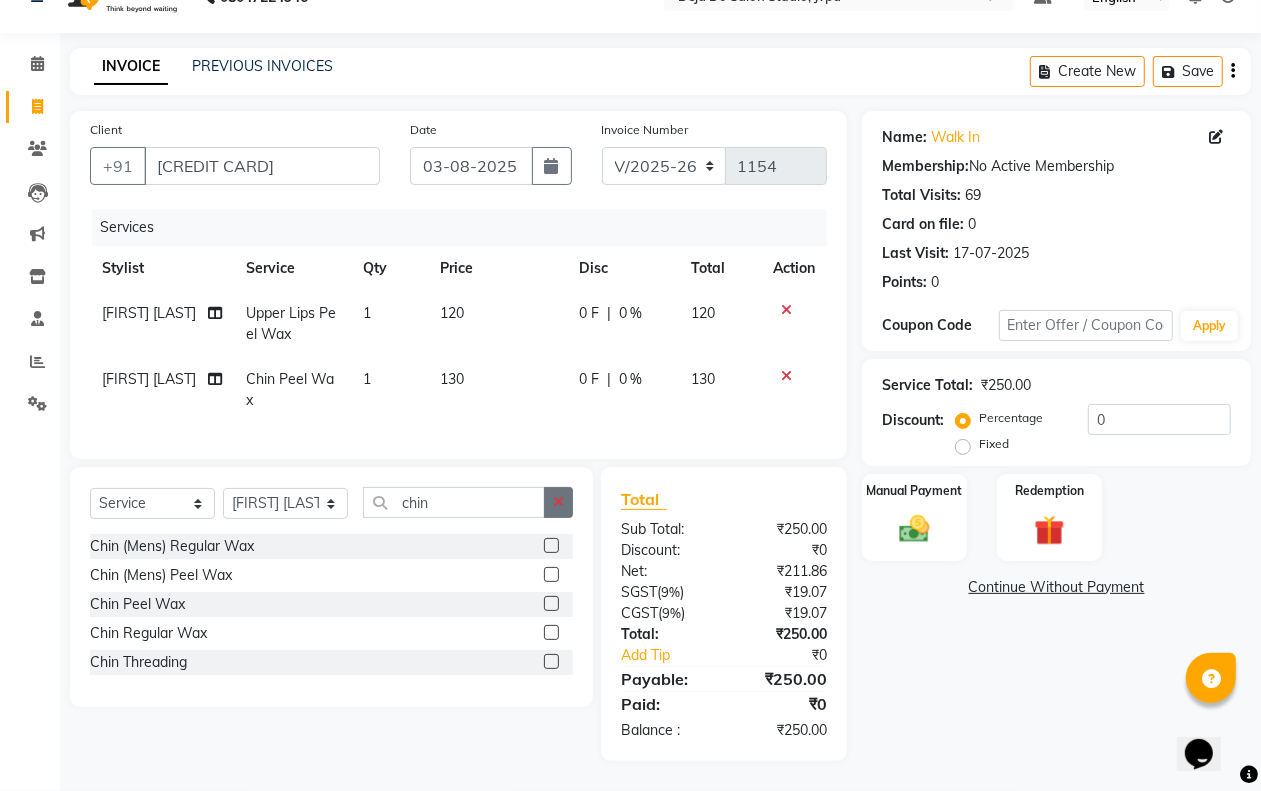 click 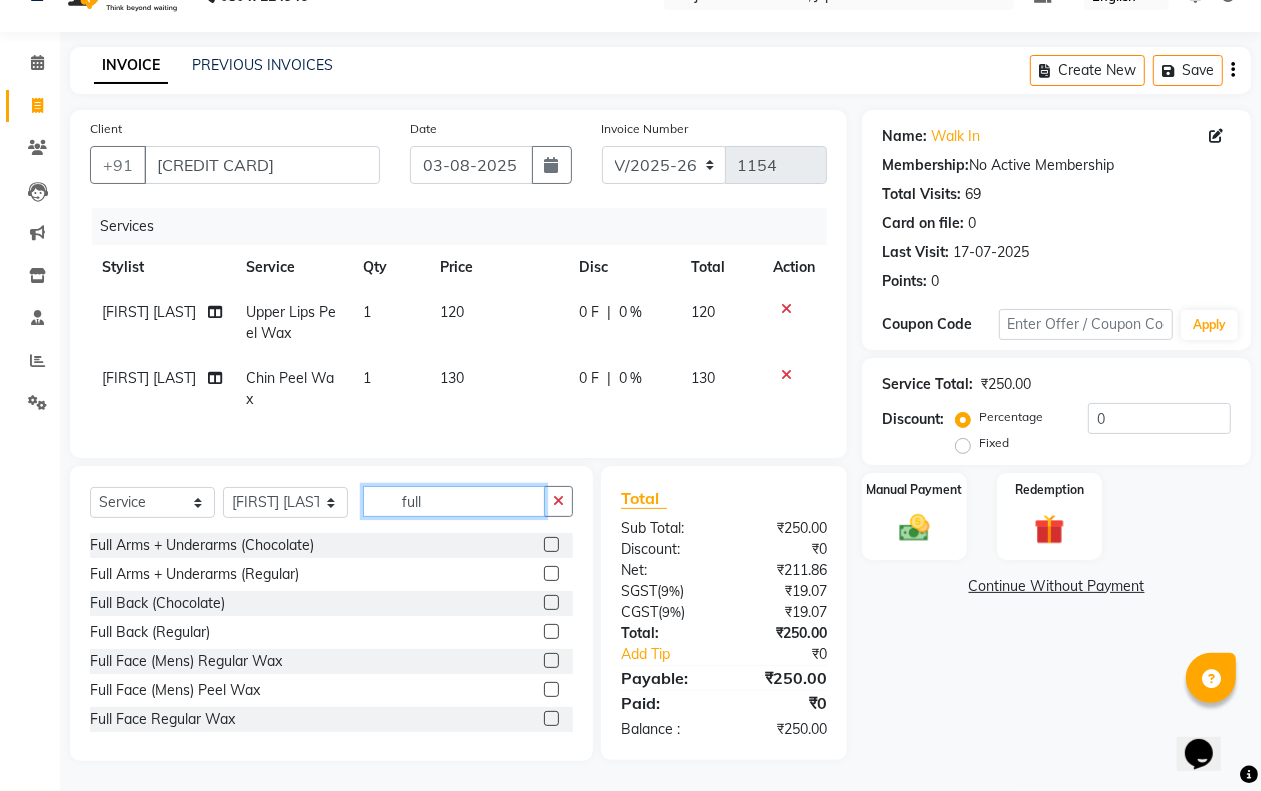 type on "full" 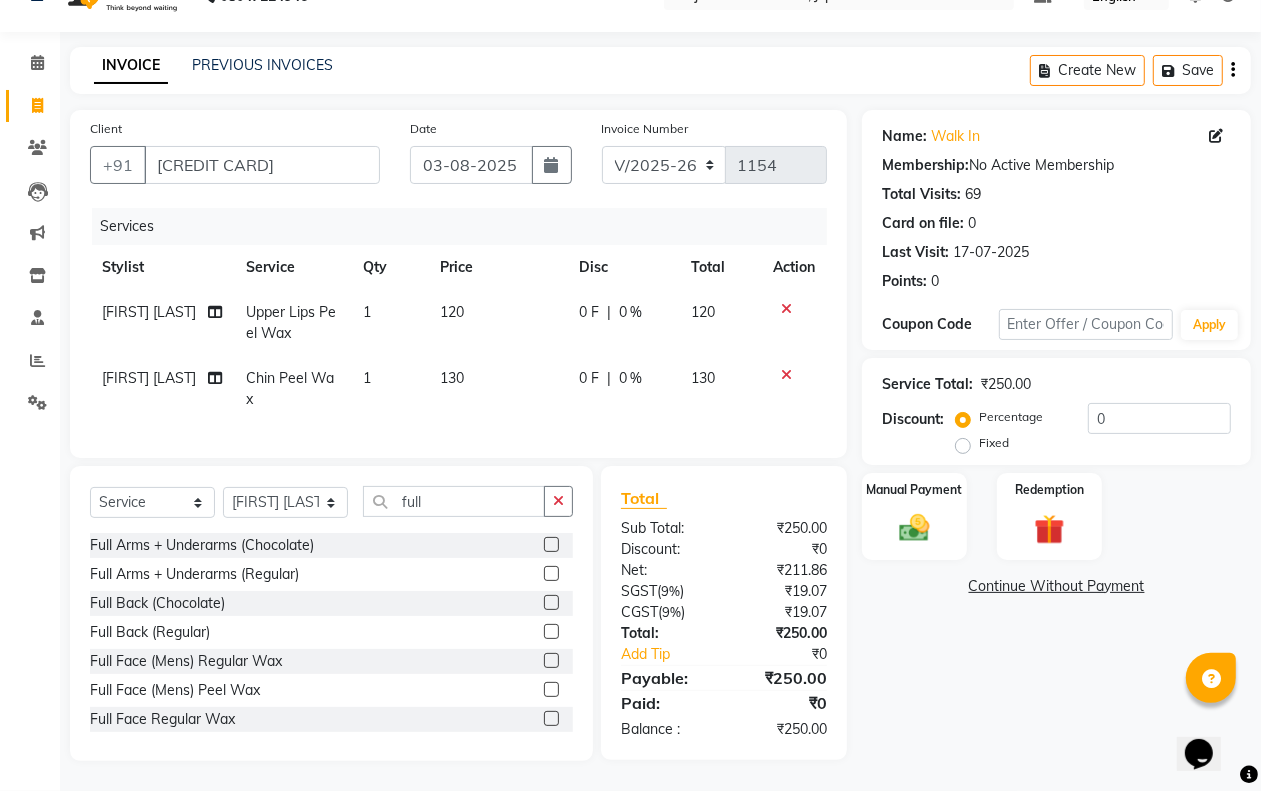 click 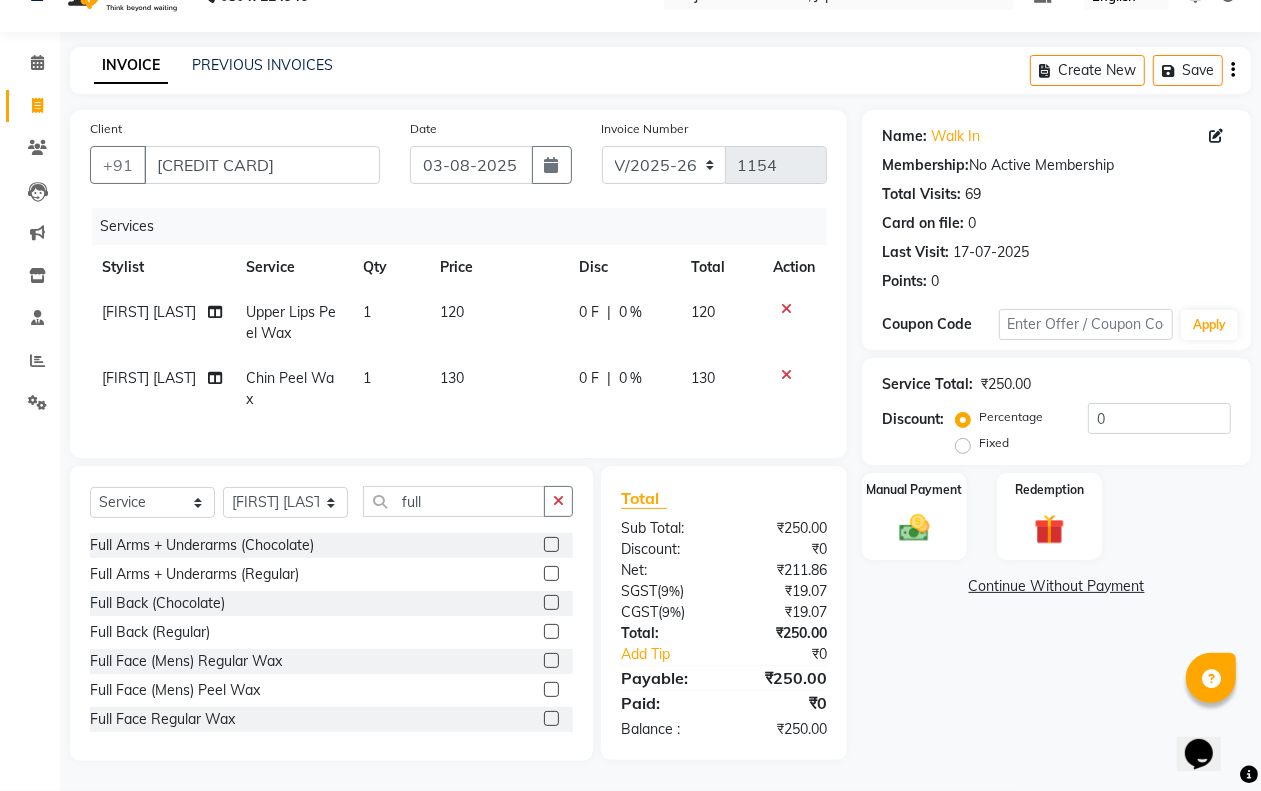 click at bounding box center [550, 545] 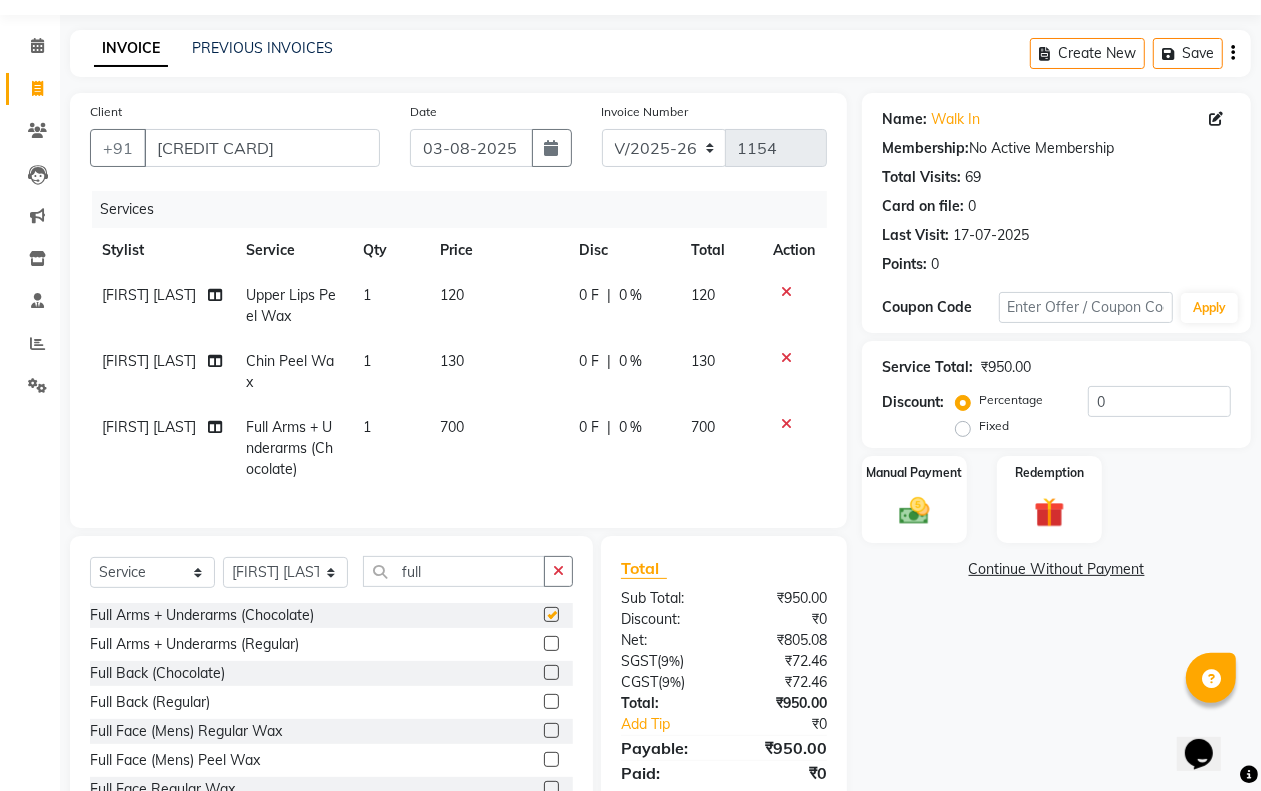 checkbox on "false" 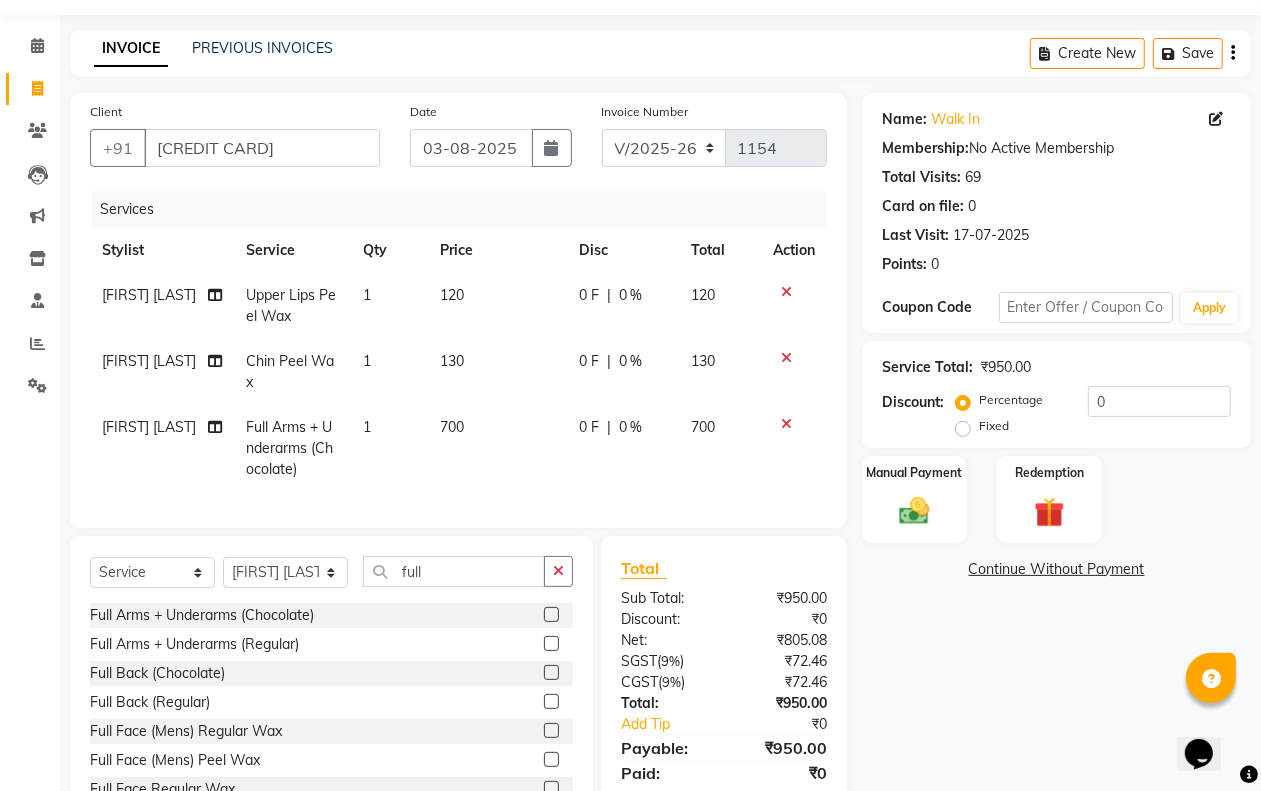 scroll, scrollTop: 145, scrollLeft: 0, axis: vertical 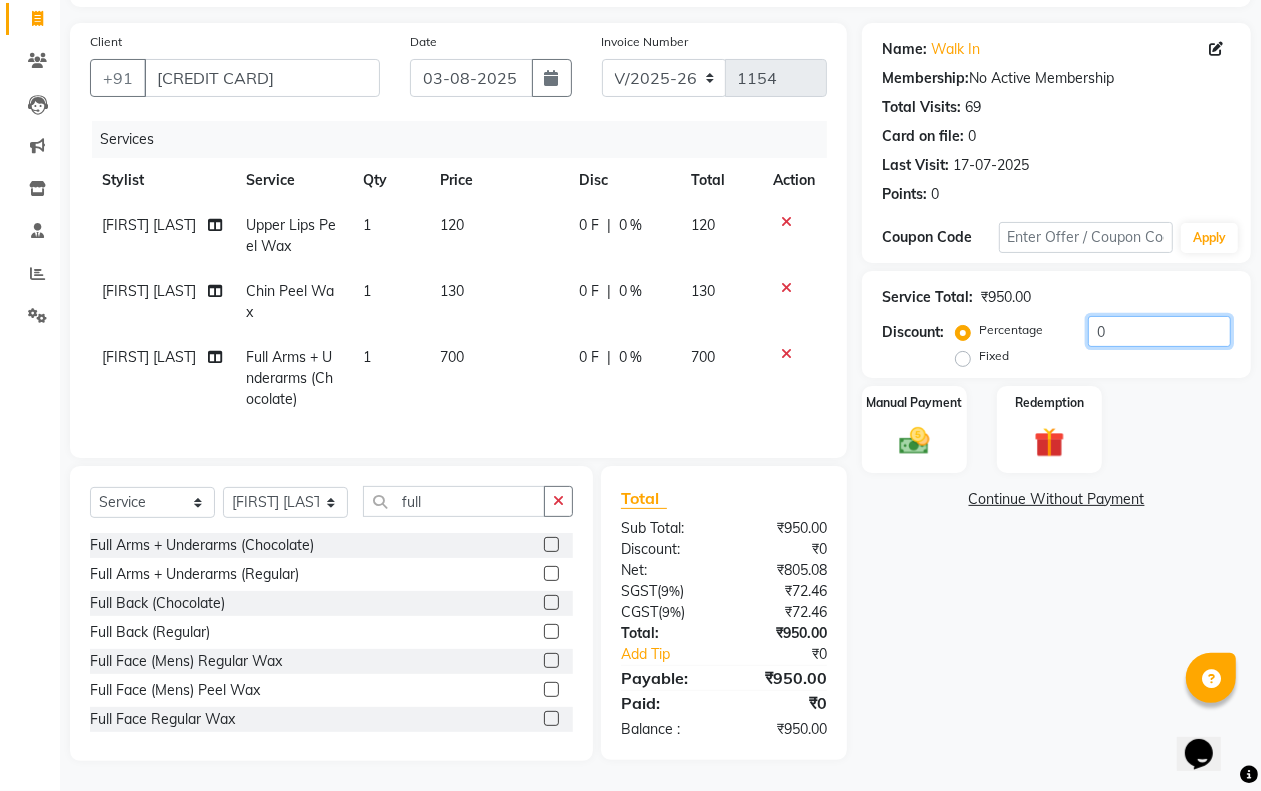 click on "0" 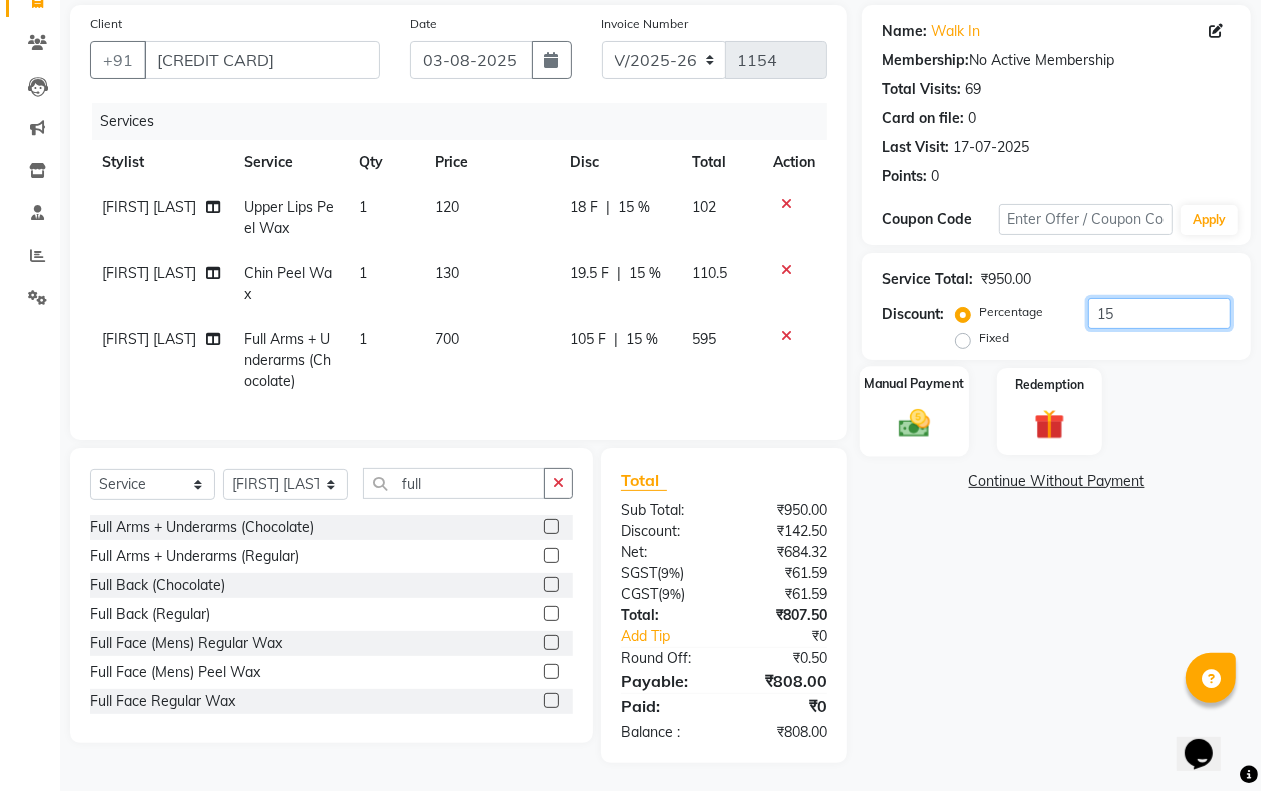 type on "15" 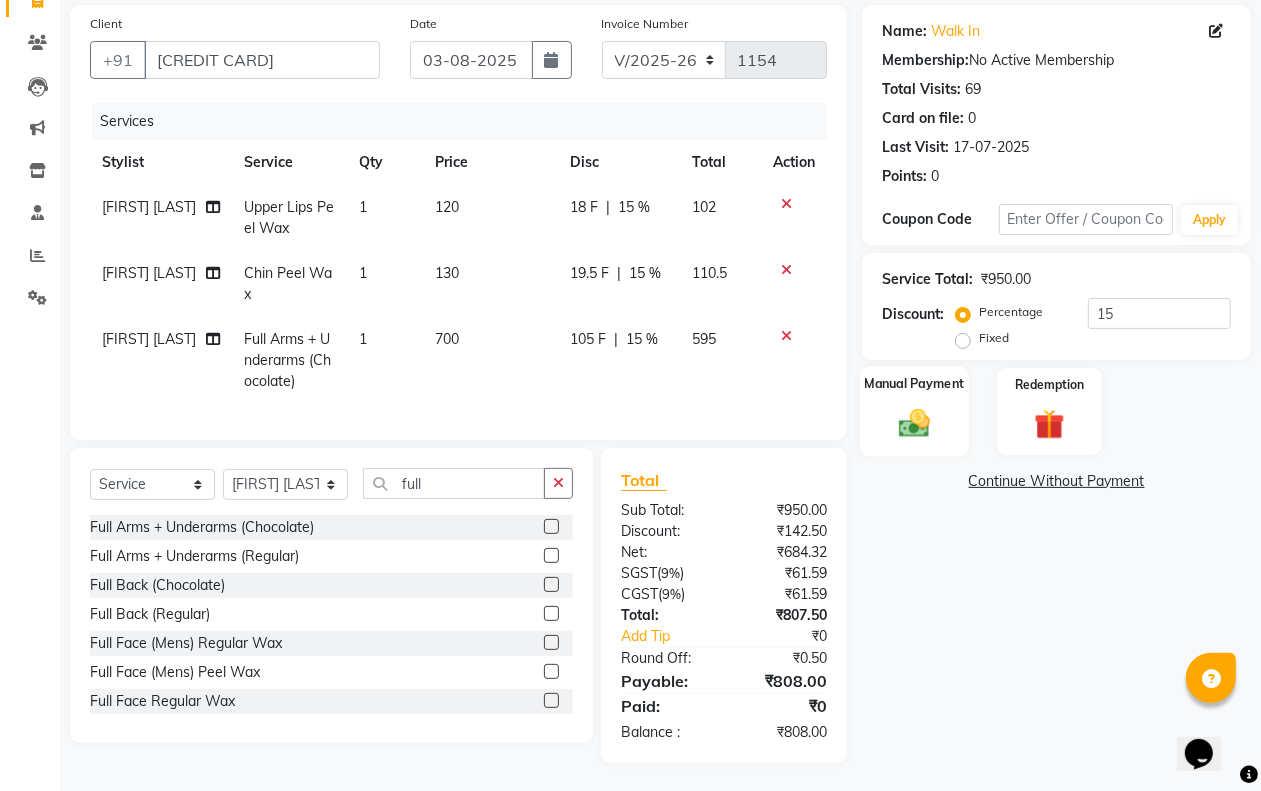 click 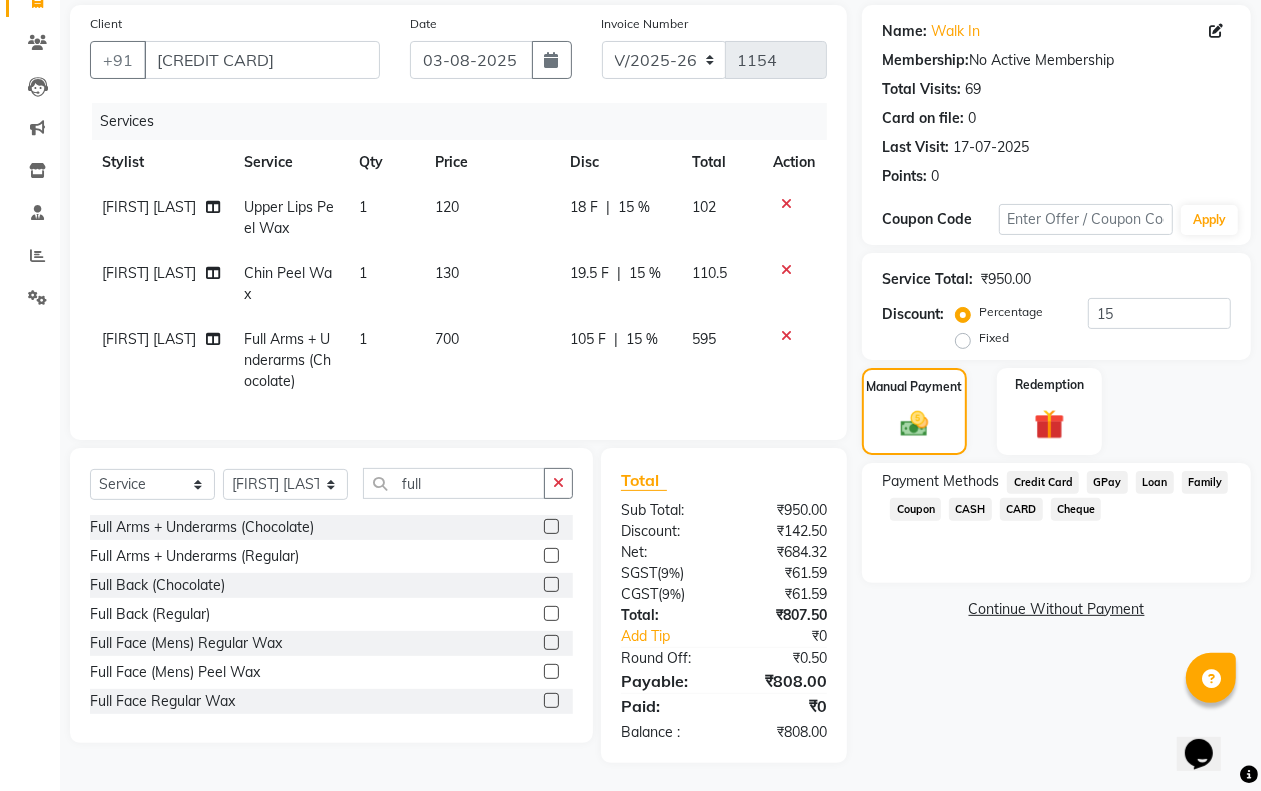 click on "GPay" 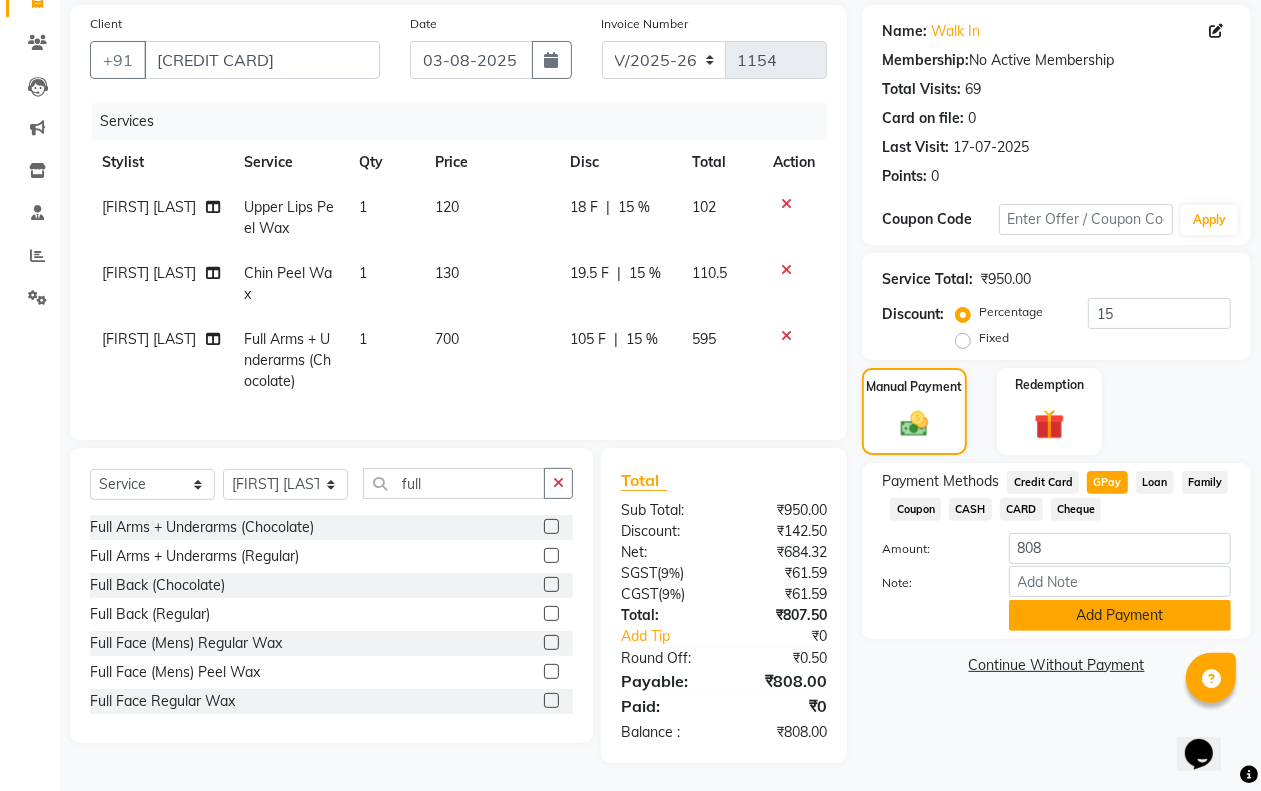 drag, startPoint x: 1106, startPoint y: 611, endPoint x: 1066, endPoint y: 538, distance: 83.240616 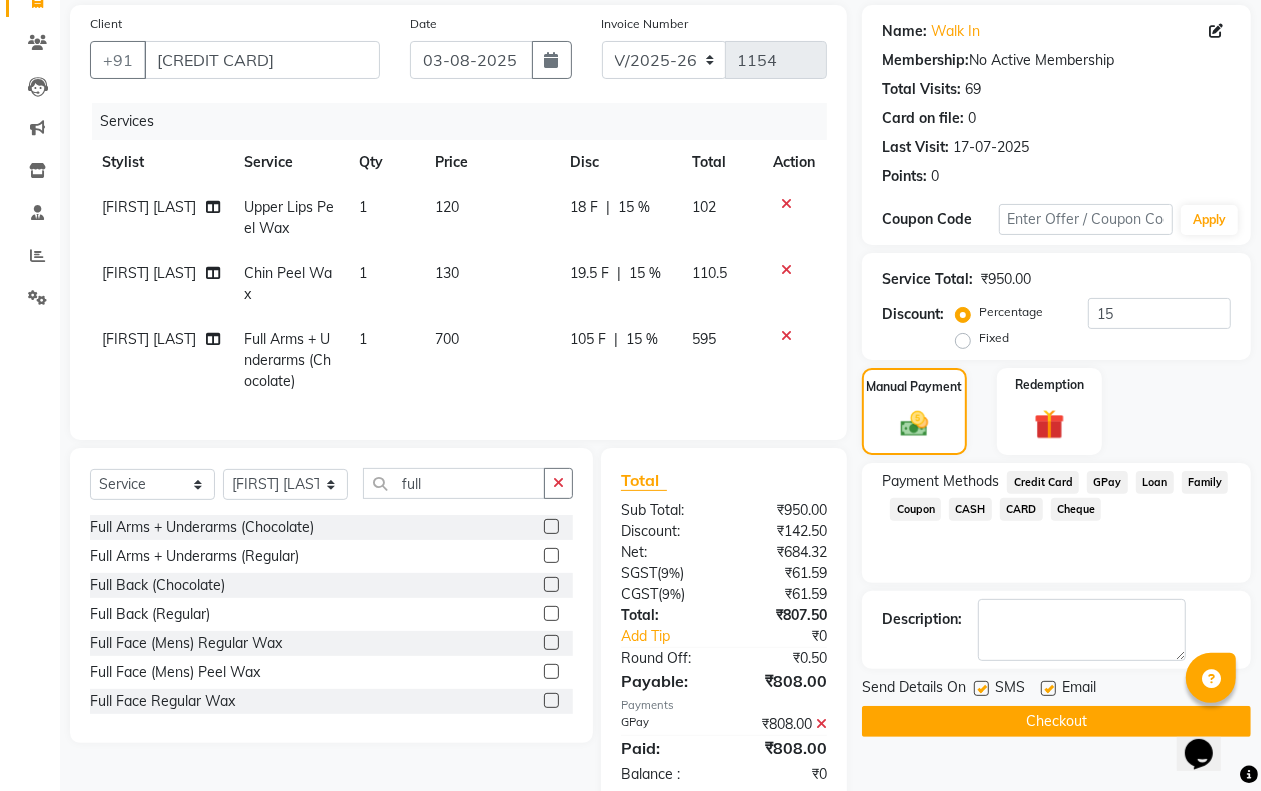 scroll, scrollTop: 207, scrollLeft: 0, axis: vertical 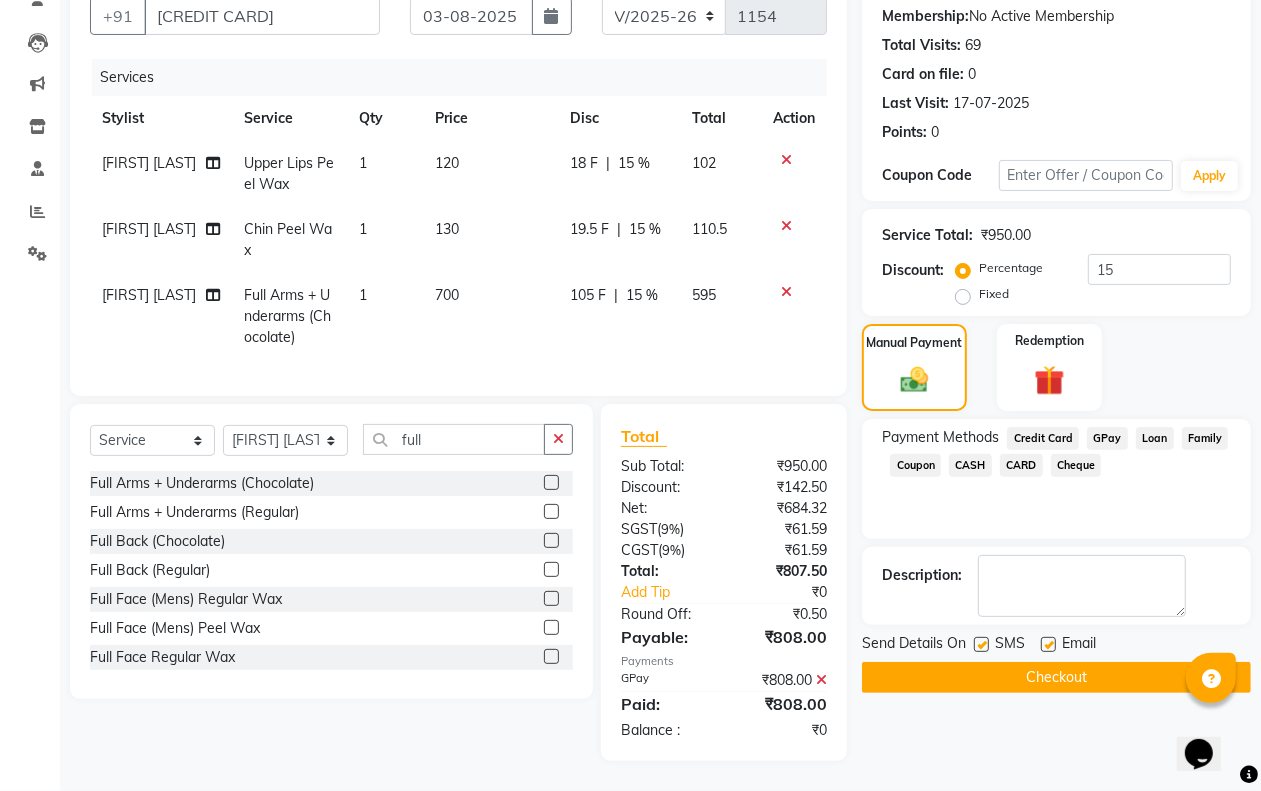 click on "Checkout" 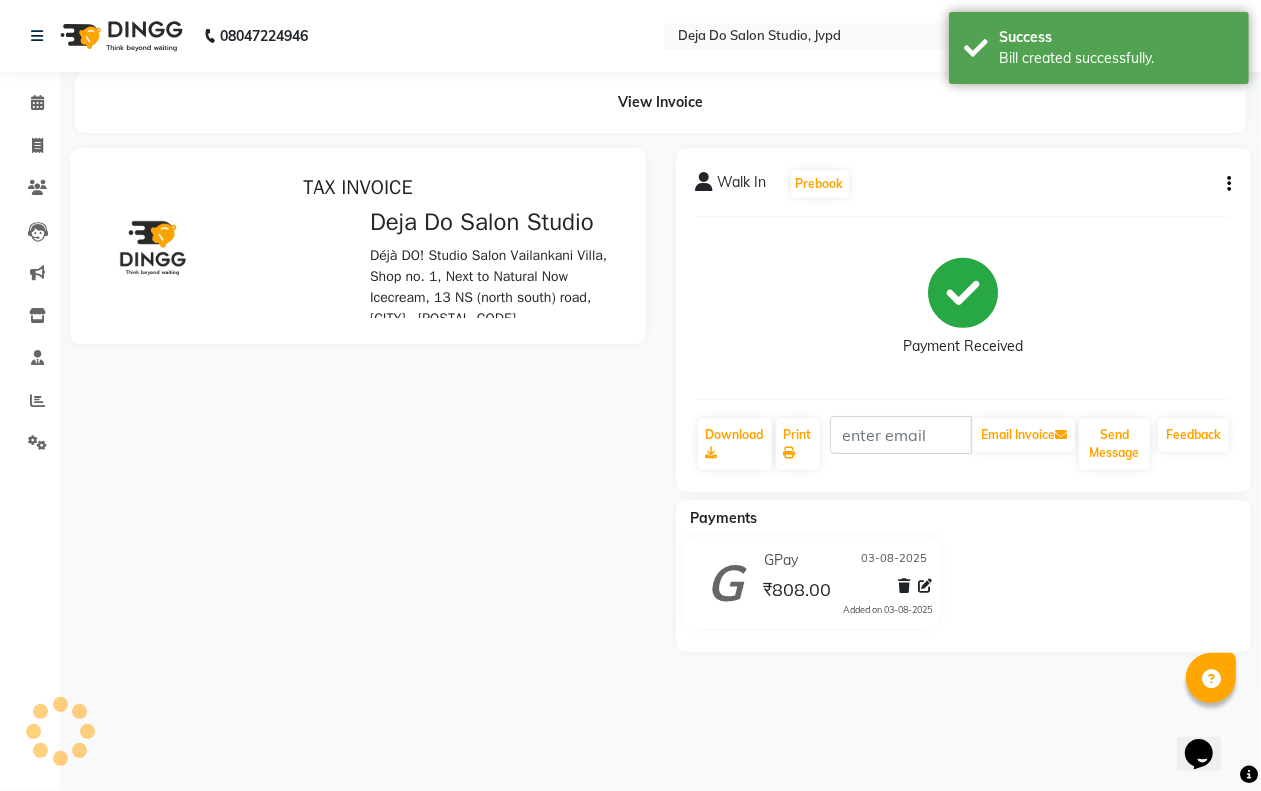 scroll, scrollTop: 0, scrollLeft: 0, axis: both 